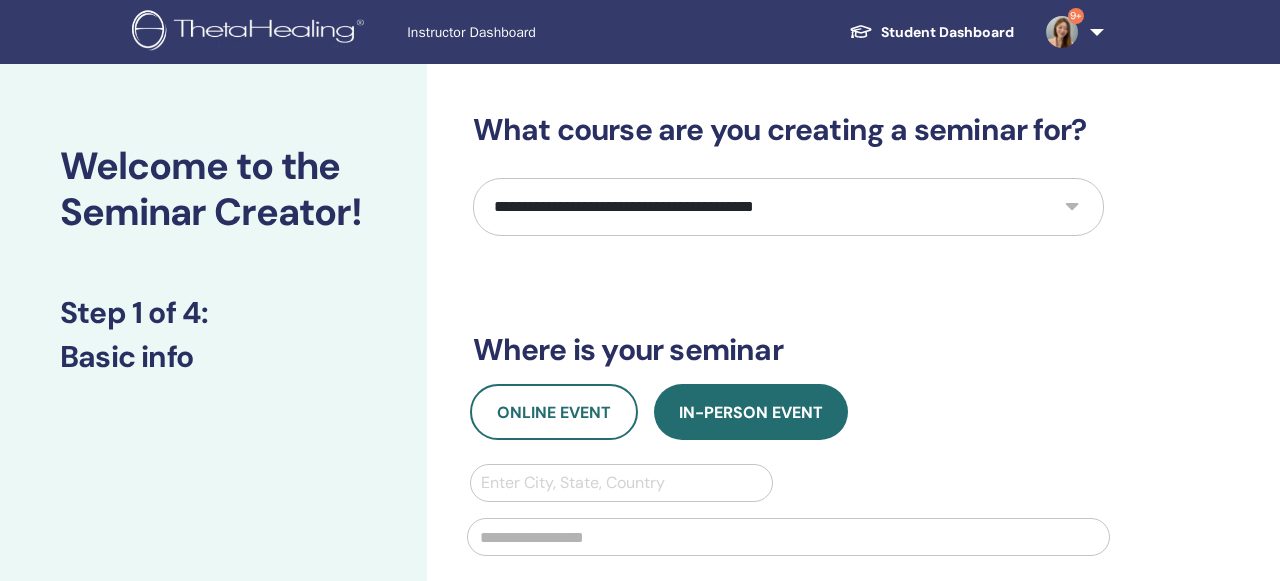 scroll, scrollTop: 0, scrollLeft: 0, axis: both 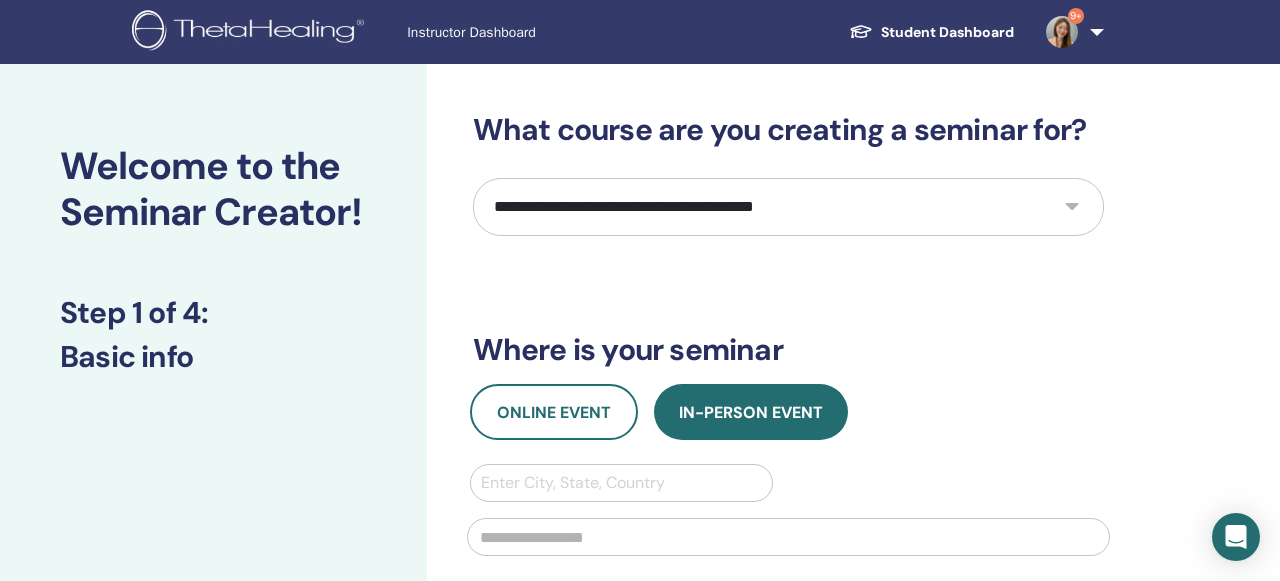 click on "**********" at bounding box center [788, 207] 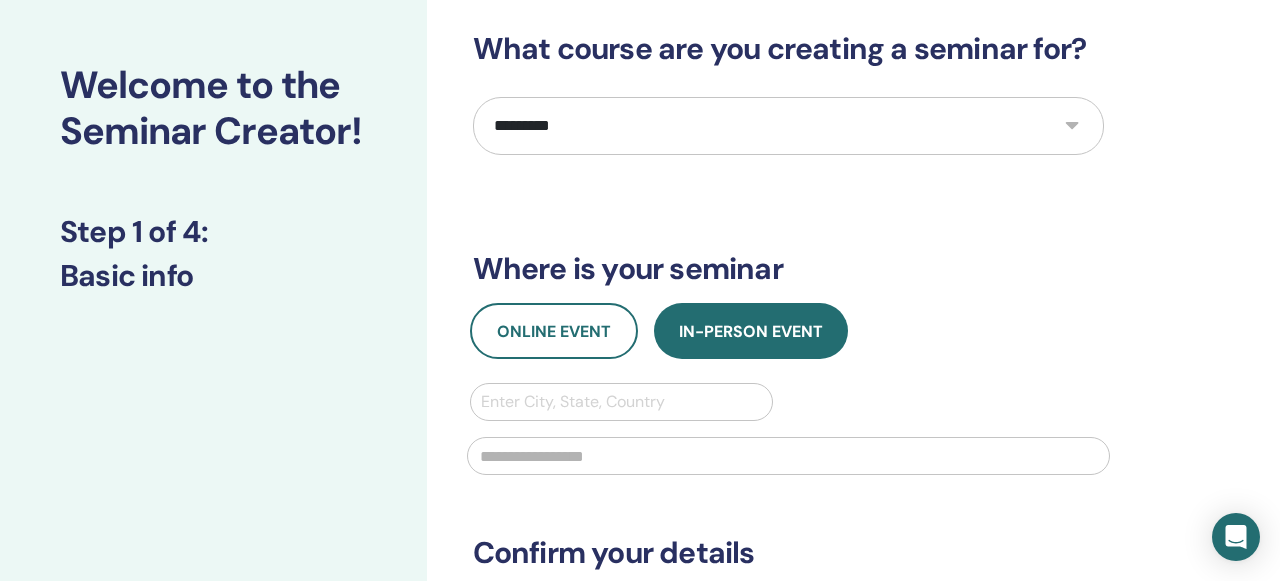 scroll, scrollTop: 83, scrollLeft: 0, axis: vertical 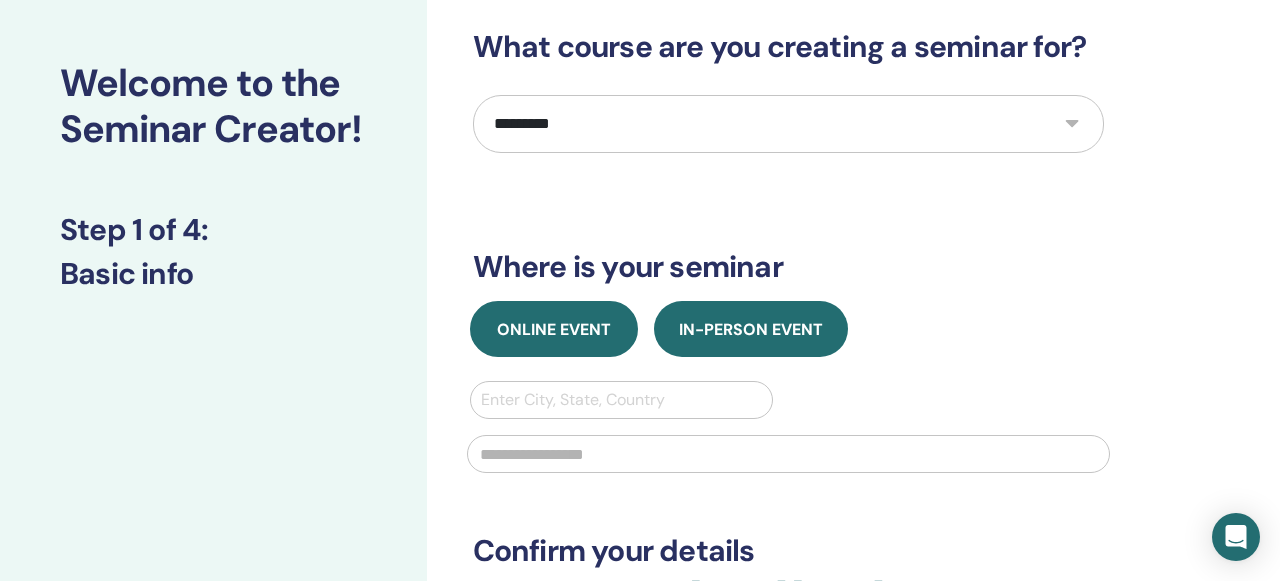 click on "Online Event" at bounding box center (554, 329) 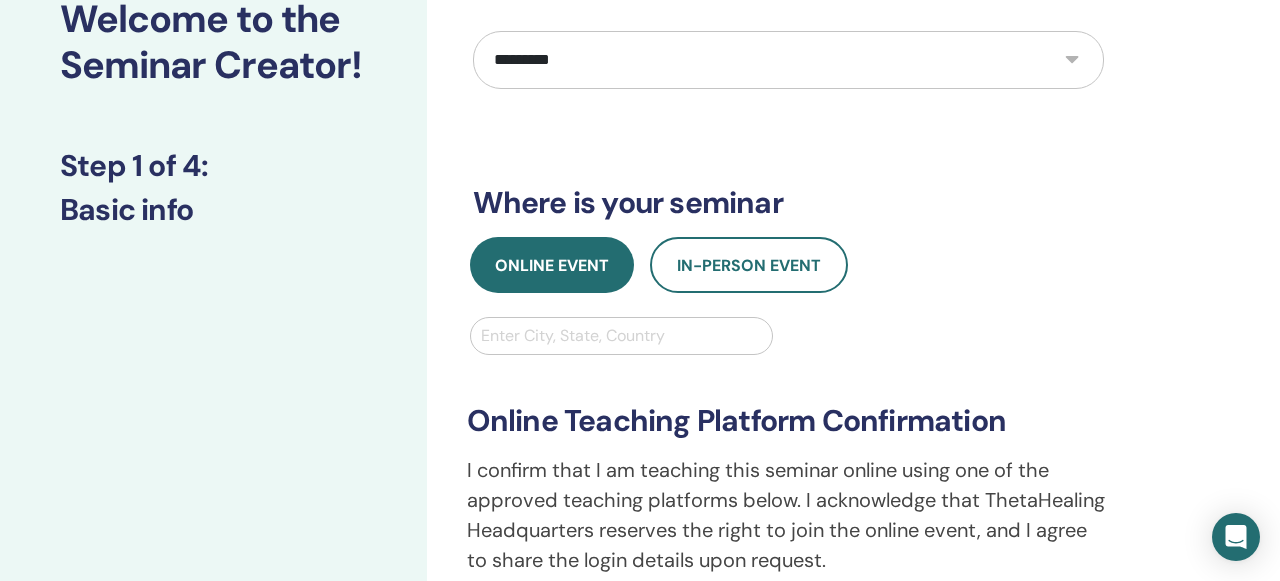 scroll, scrollTop: 149, scrollLeft: 0, axis: vertical 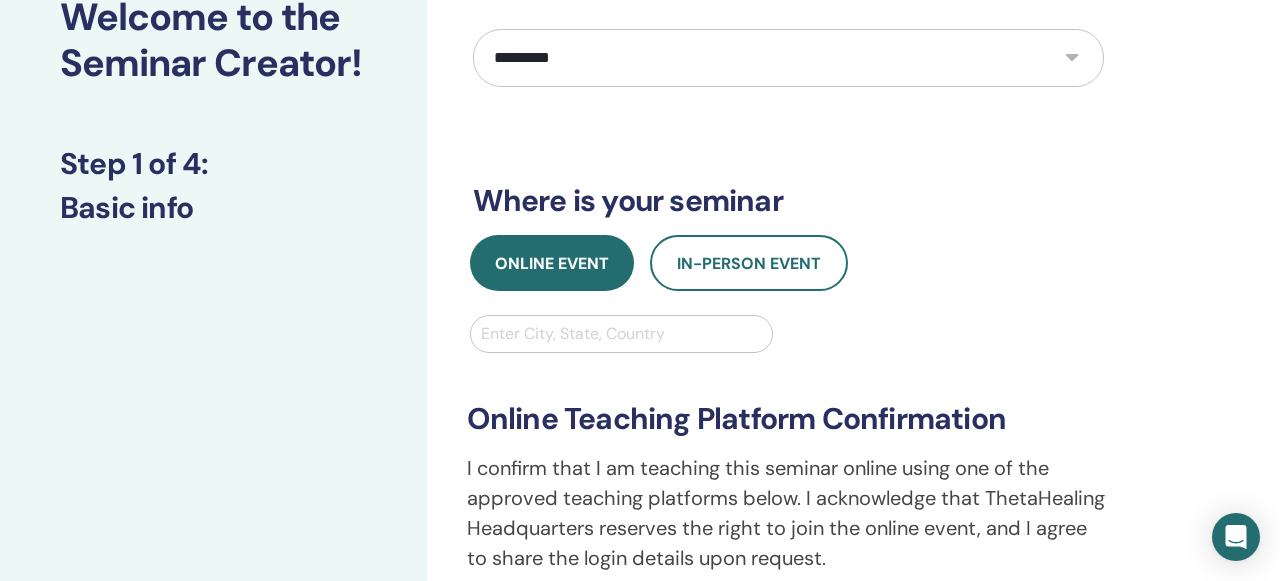 click at bounding box center [622, 334] 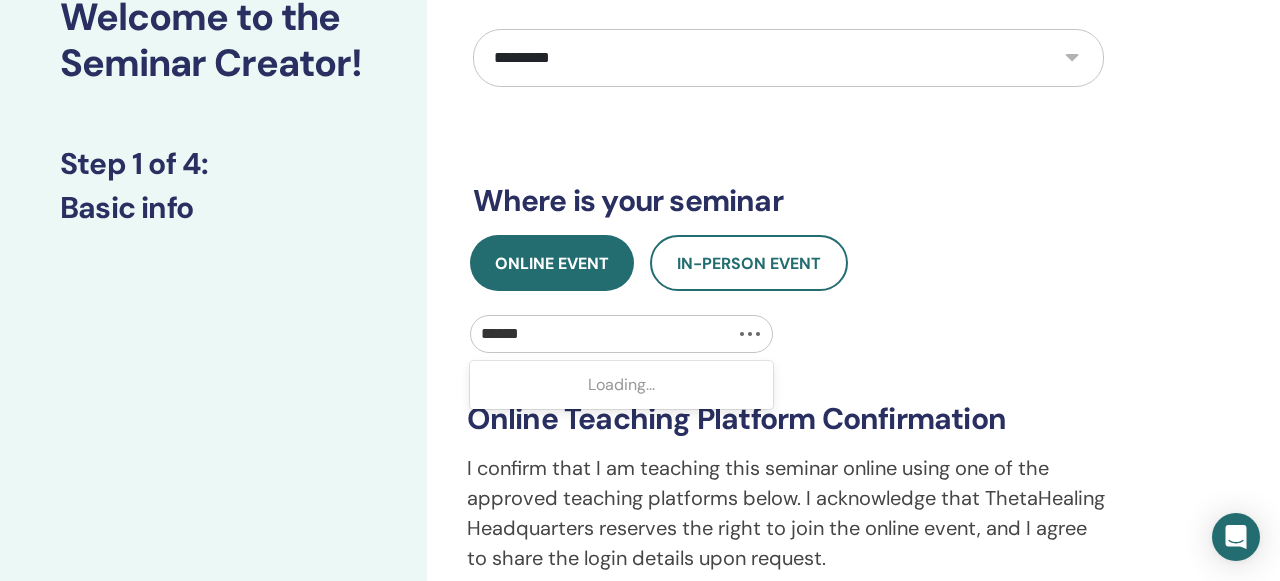 type on "*******" 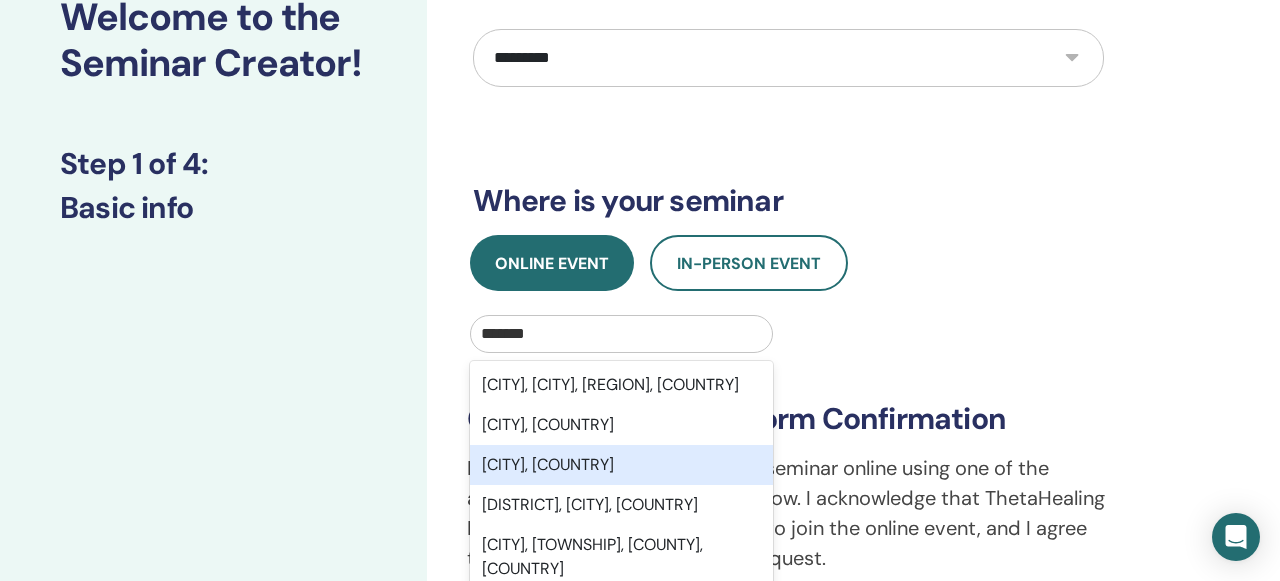 click on "Hsinchu City, TWN" at bounding box center (622, 465) 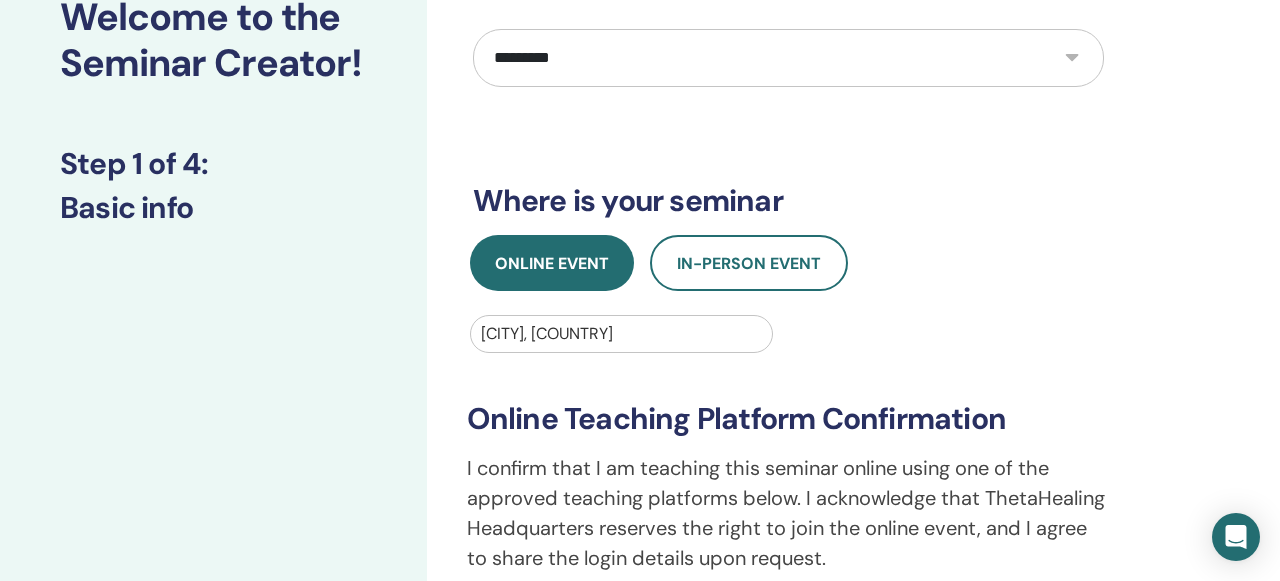 click on "**********" at bounding box center (788, 484) 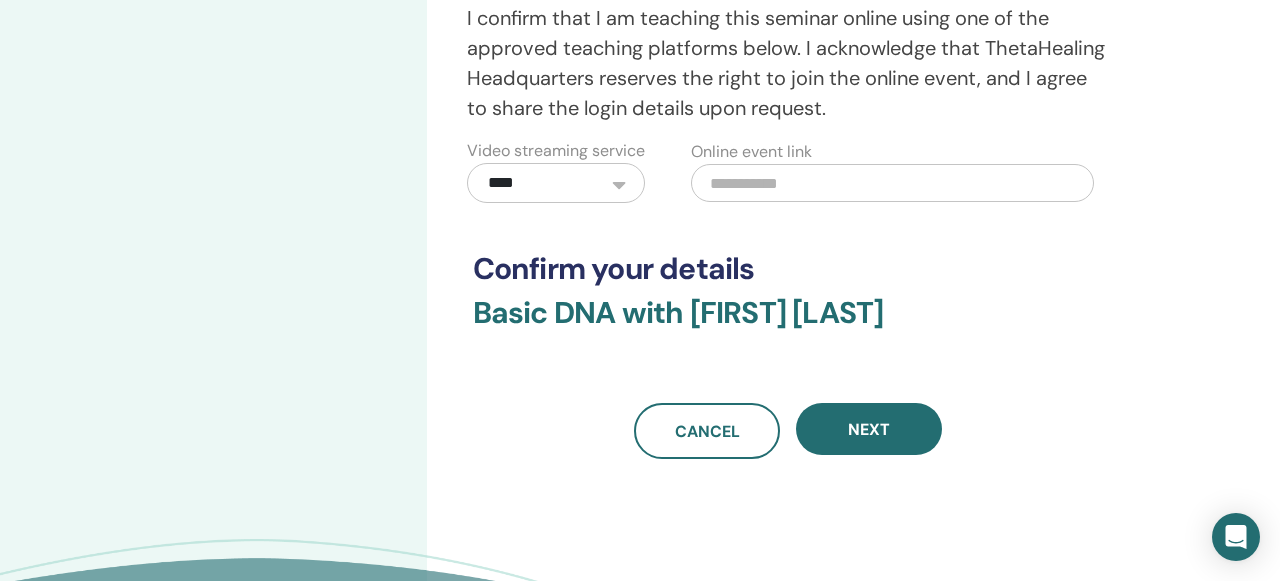 scroll, scrollTop: 602, scrollLeft: 0, axis: vertical 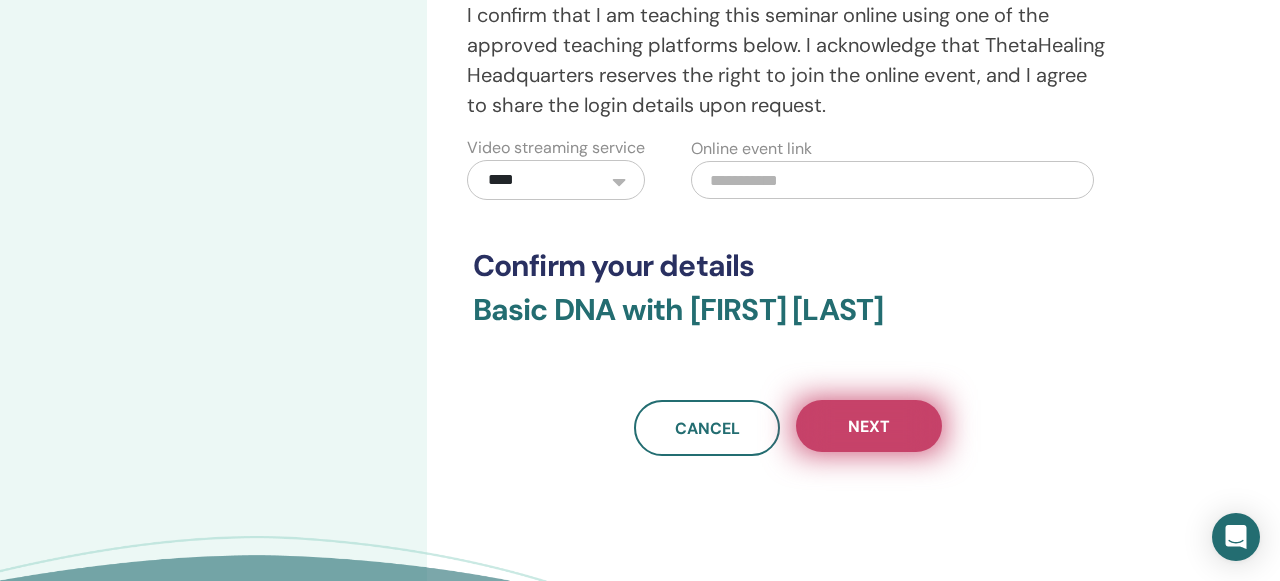 click on "Next" at bounding box center [869, 426] 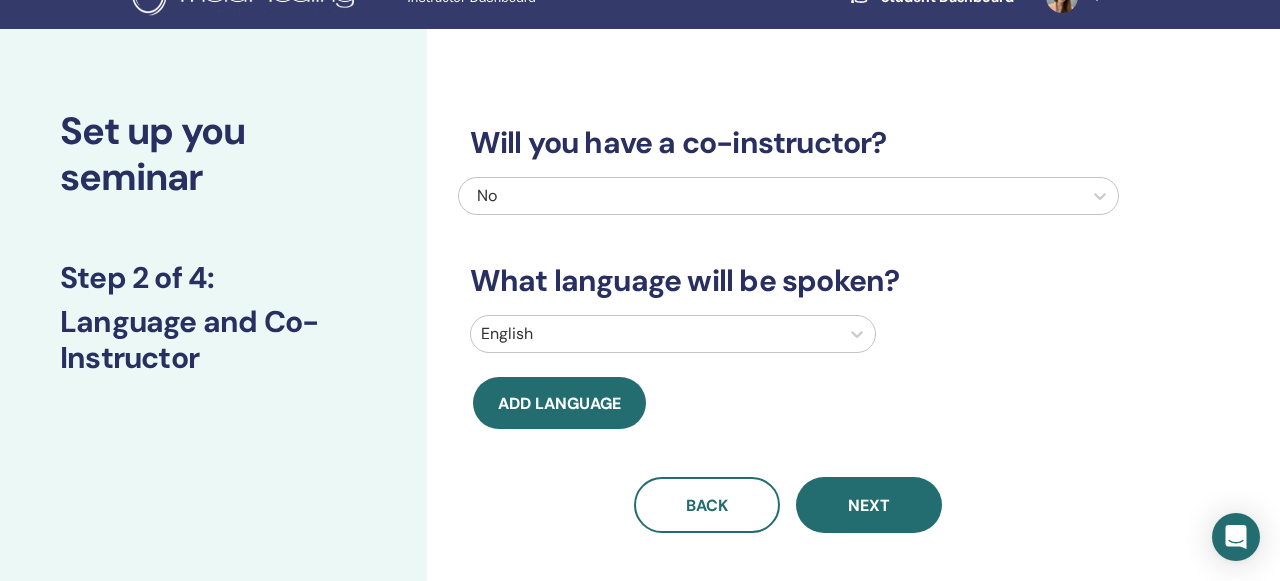scroll, scrollTop: 0, scrollLeft: 0, axis: both 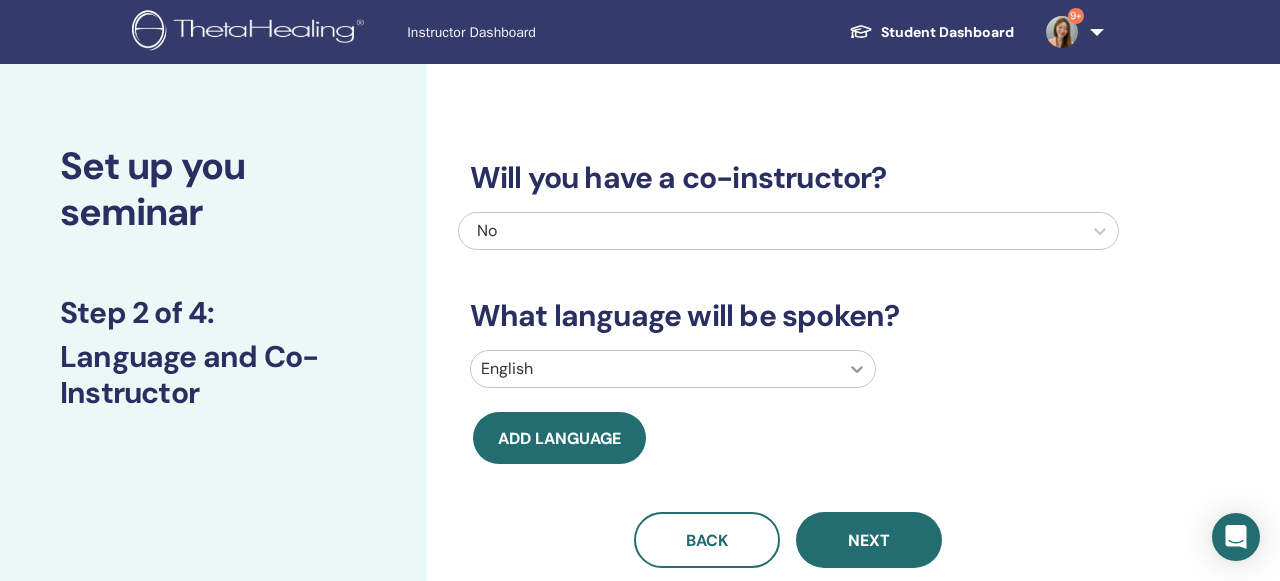 click 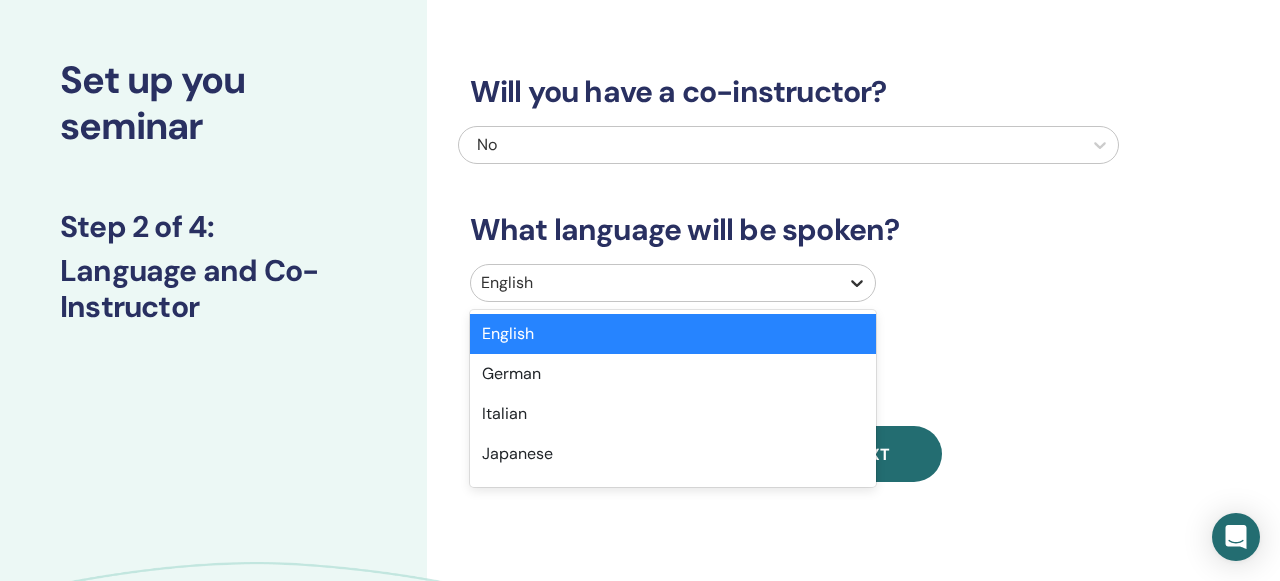 scroll, scrollTop: 123, scrollLeft: 0, axis: vertical 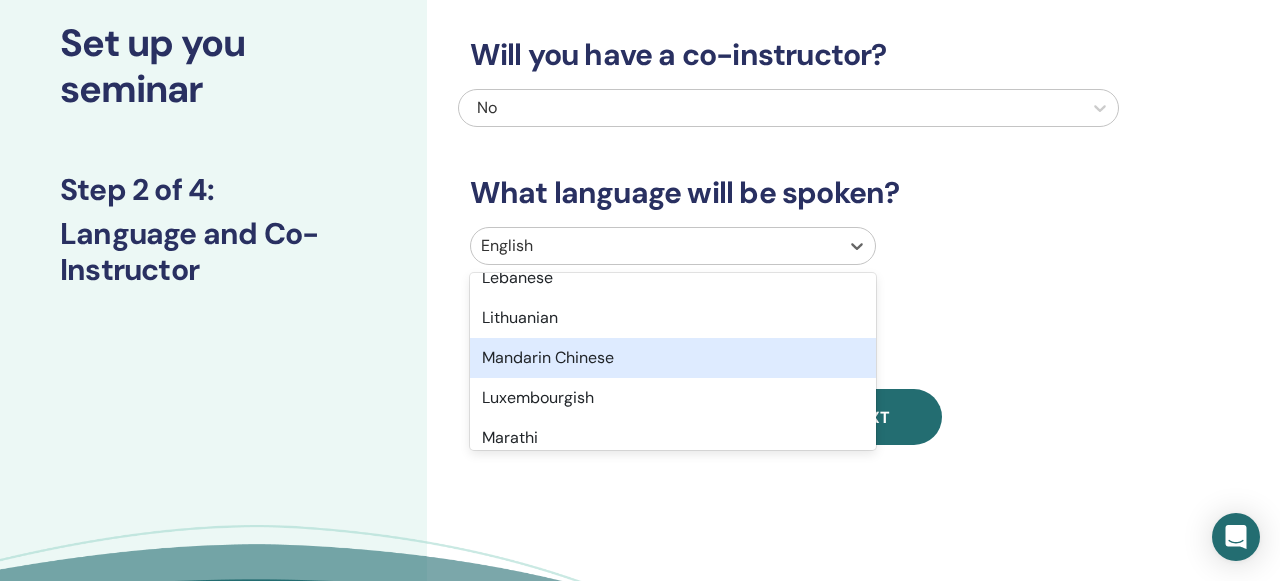 click on "Mandarin Chinese" at bounding box center (673, 358) 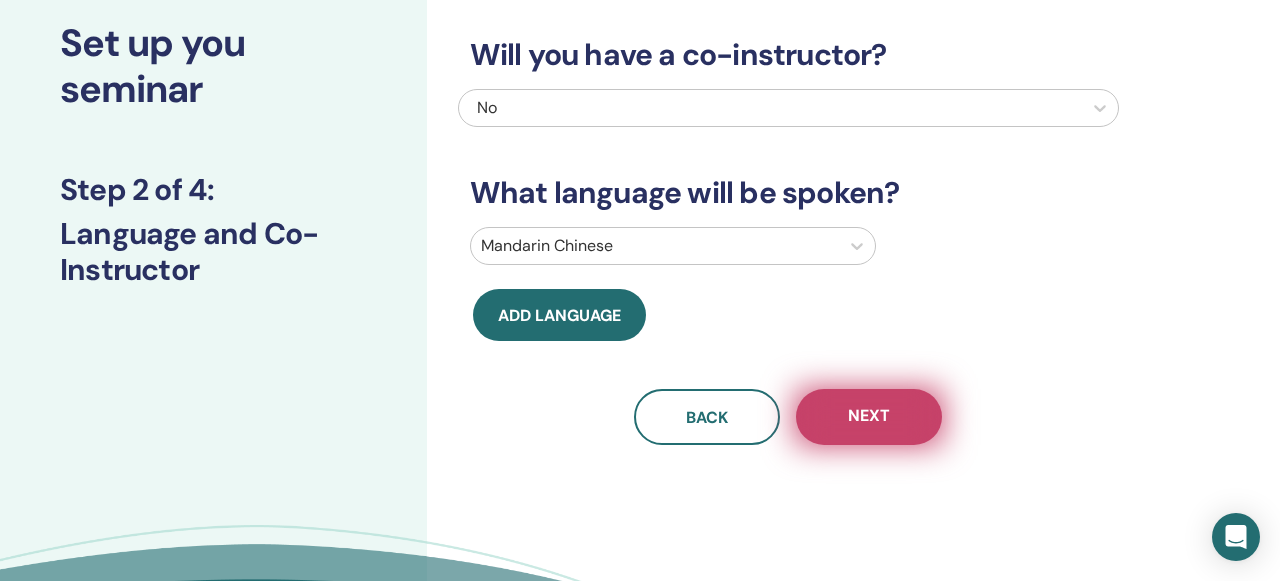 click on "Next" at bounding box center [869, 417] 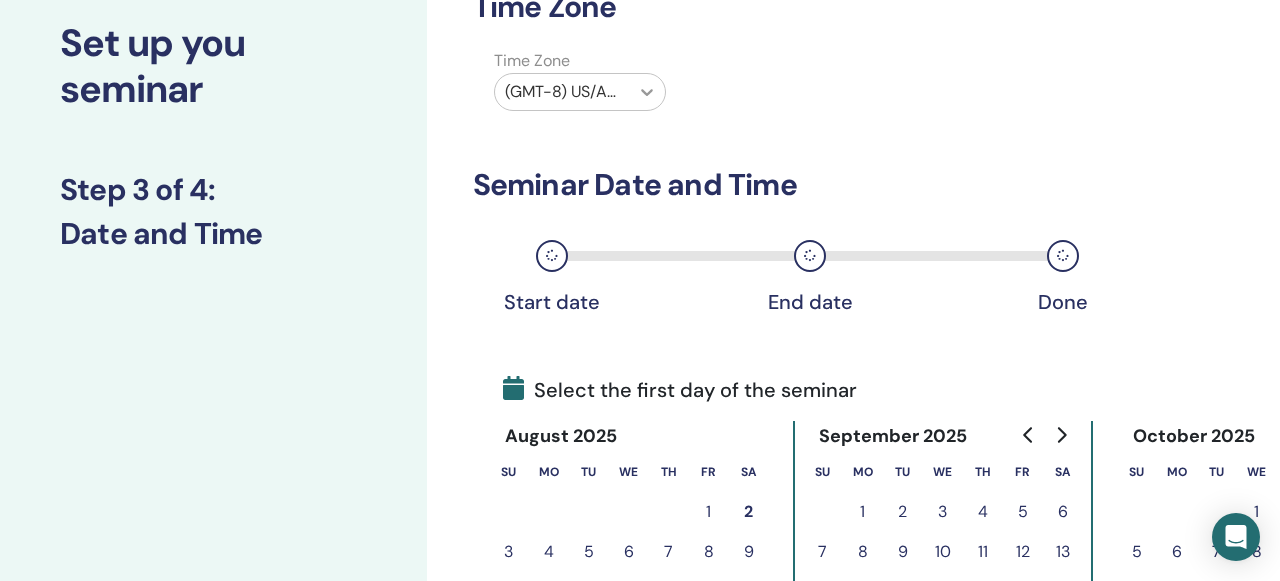 click 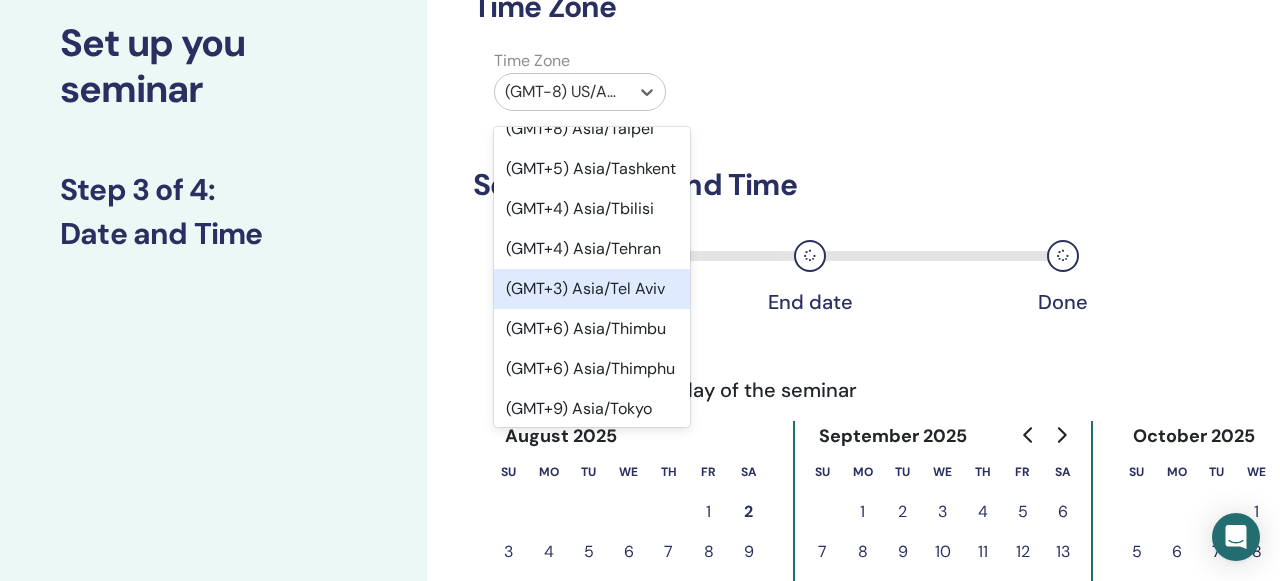 scroll, scrollTop: 20456, scrollLeft: 0, axis: vertical 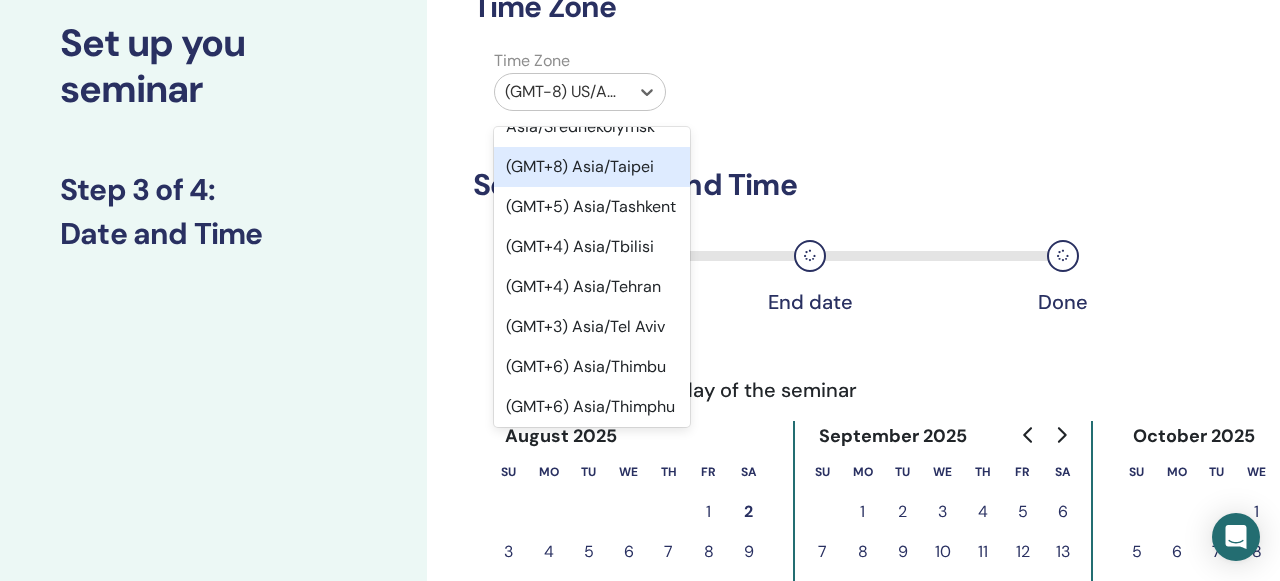 click on "(GMT+8) Asia/Taipei" at bounding box center [592, 167] 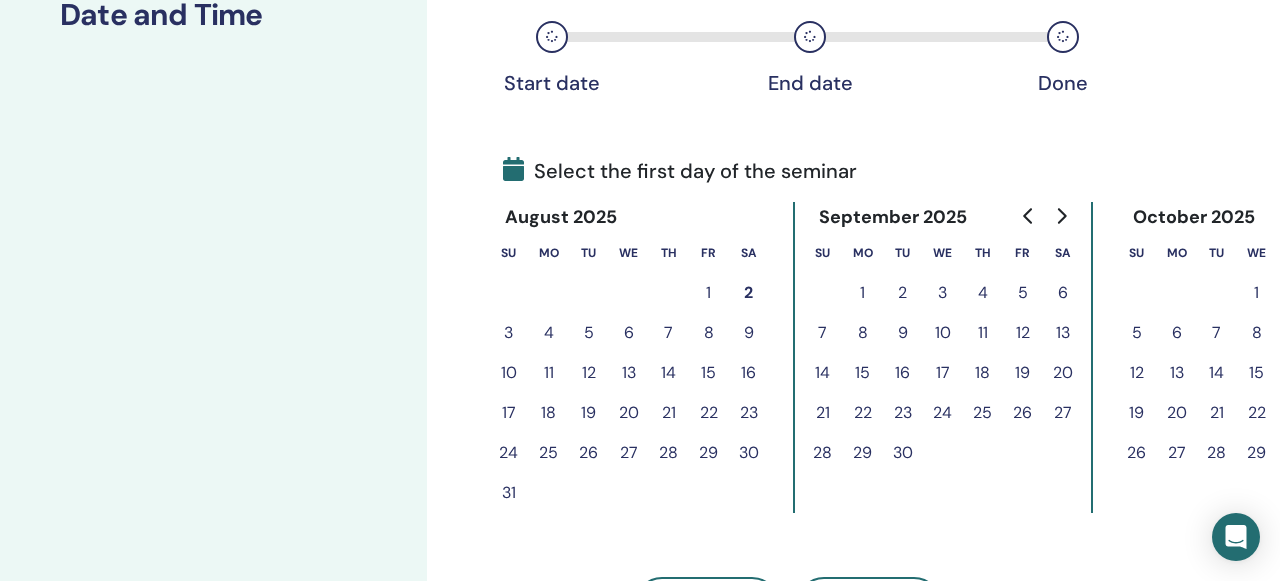 scroll, scrollTop: 372, scrollLeft: 0, axis: vertical 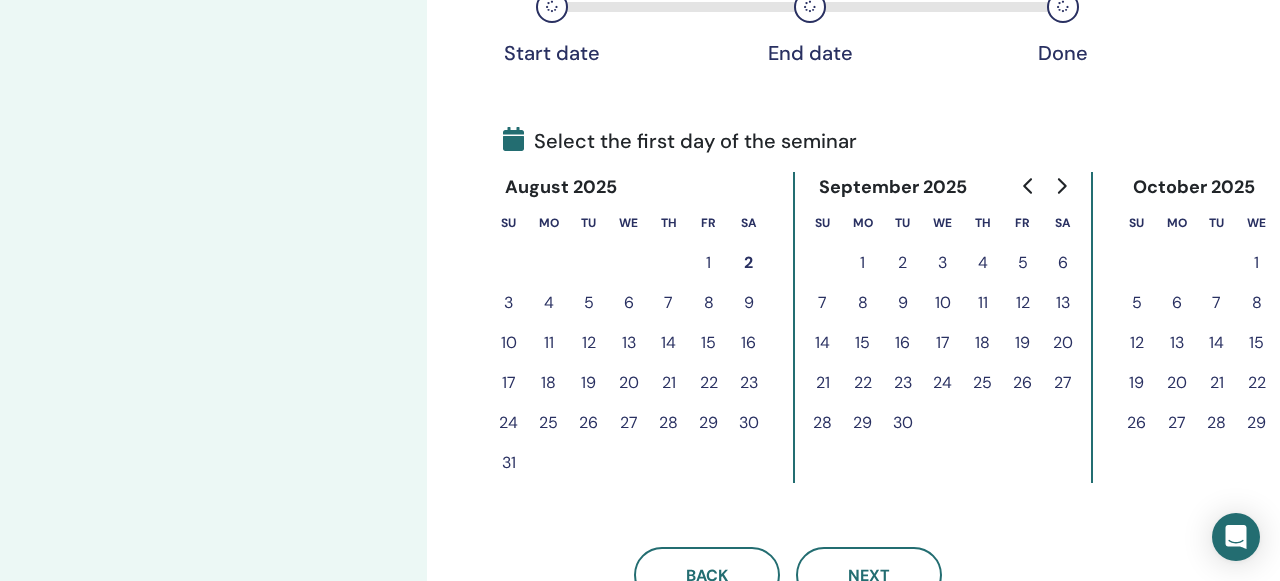 click on "11" at bounding box center [549, 343] 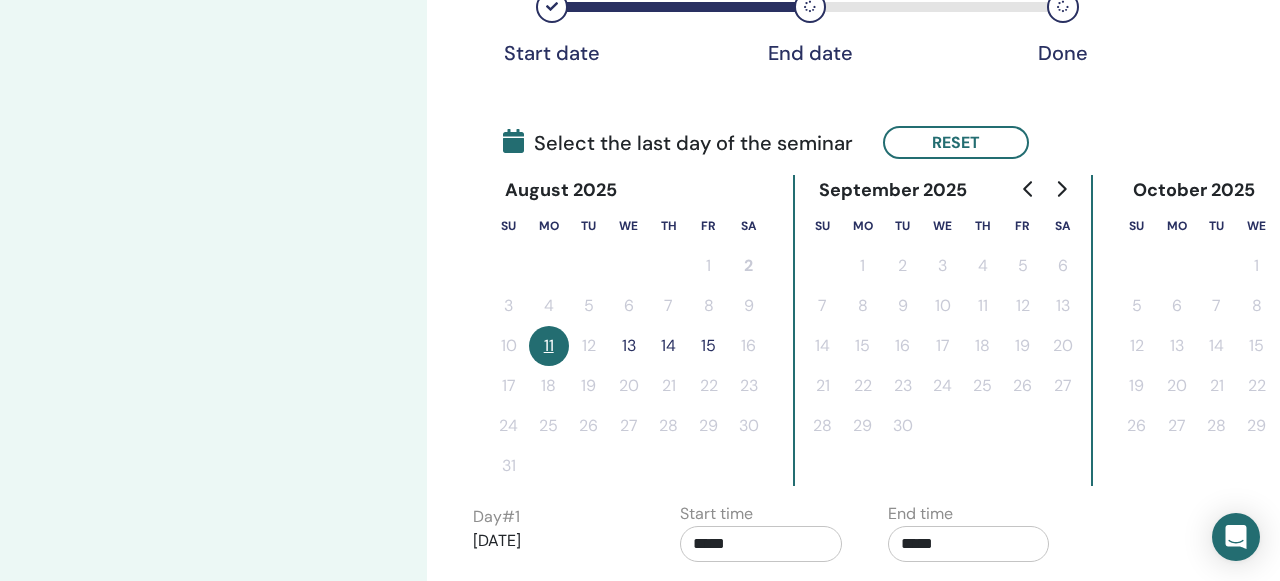 click on "13" at bounding box center [629, 346] 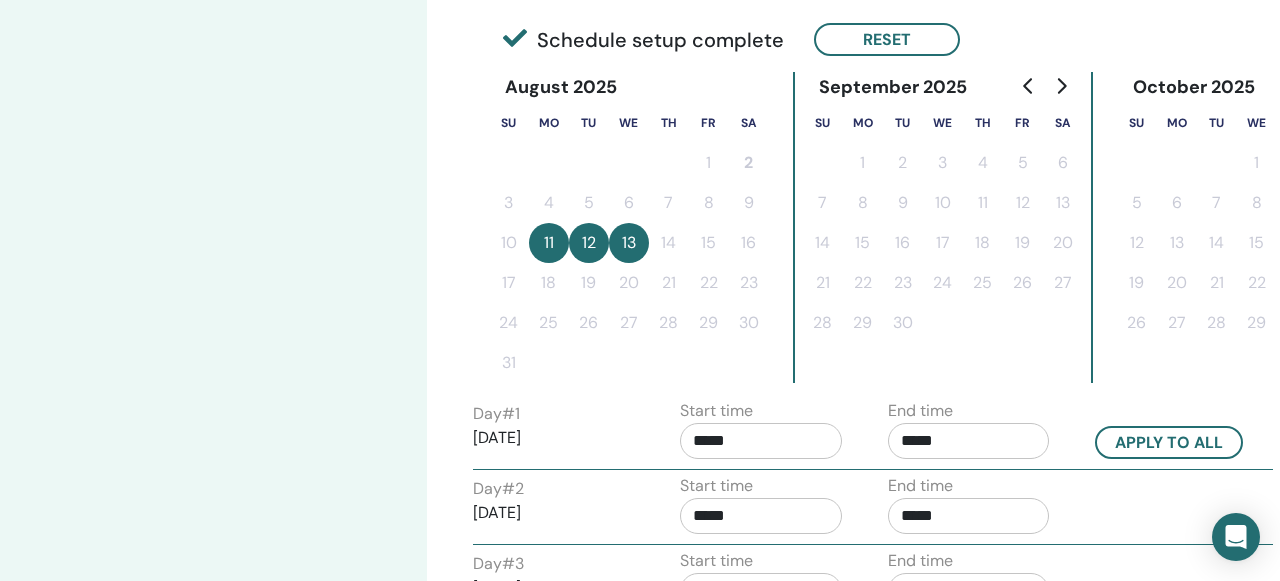 scroll, scrollTop: 477, scrollLeft: 0, axis: vertical 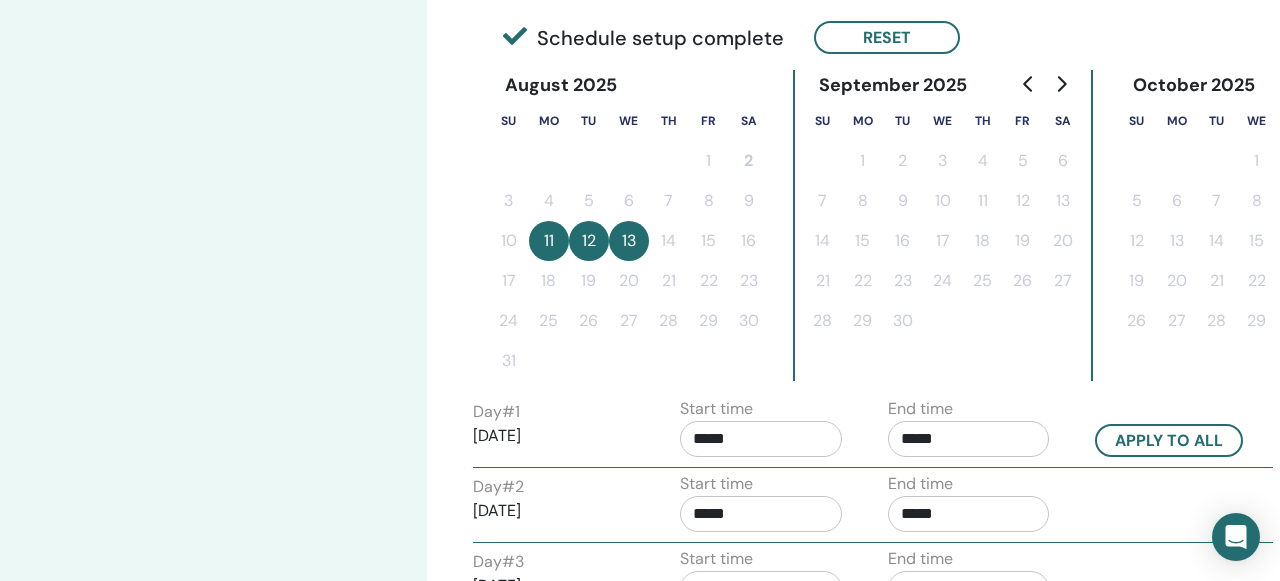 click on "*****" at bounding box center (969, 439) 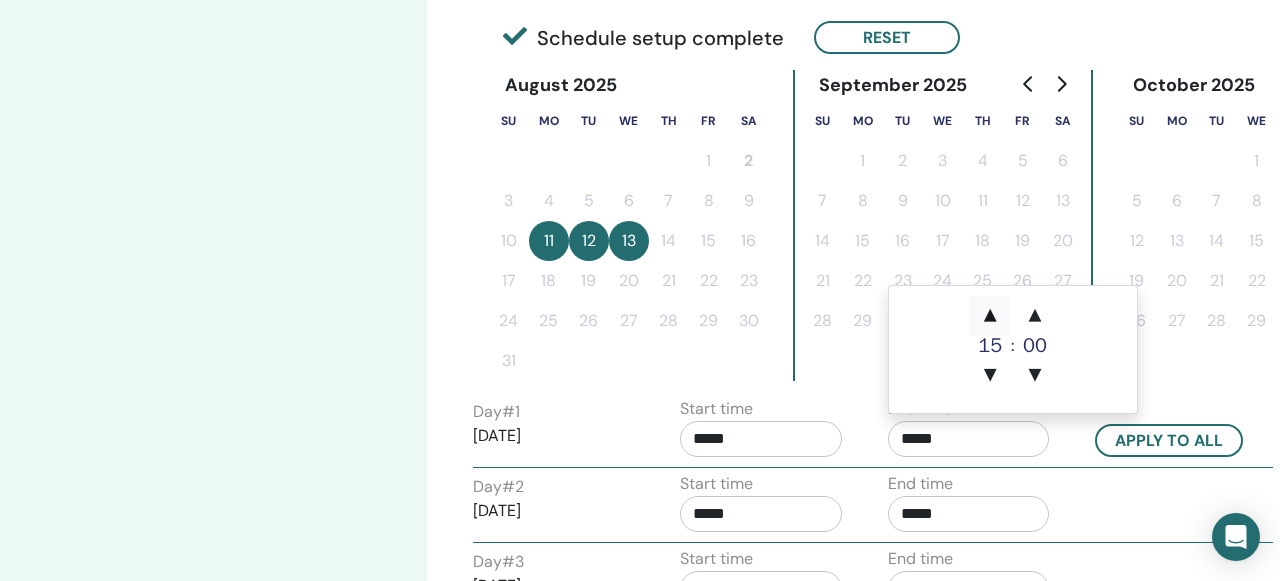 click on "▲" at bounding box center (990, 316) 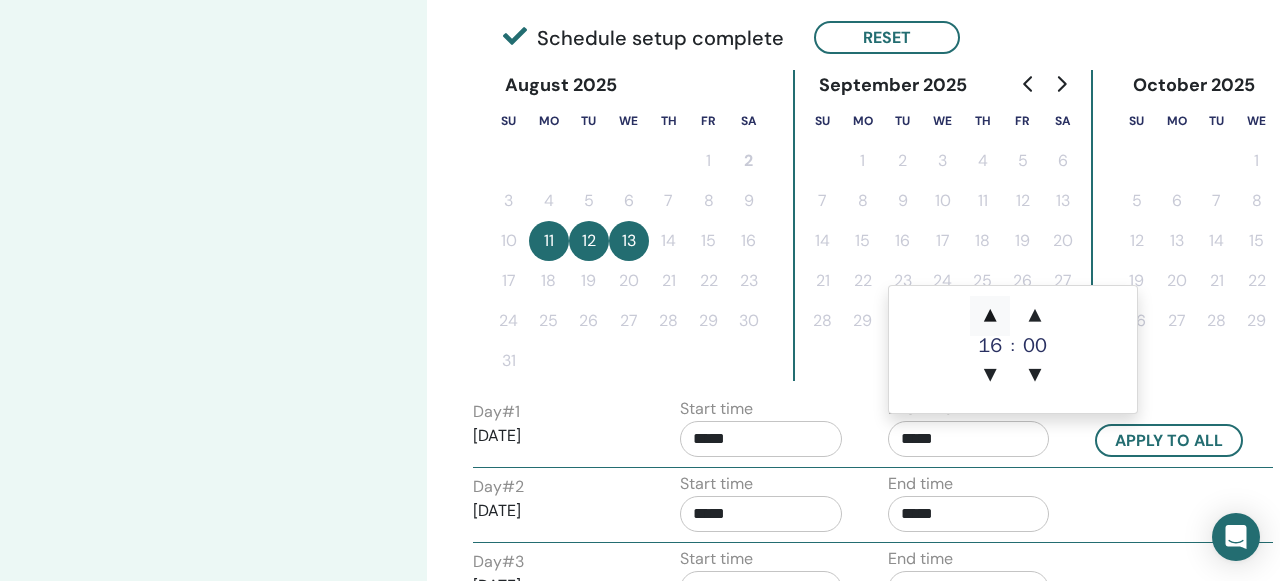 click on "▲" at bounding box center [990, 316] 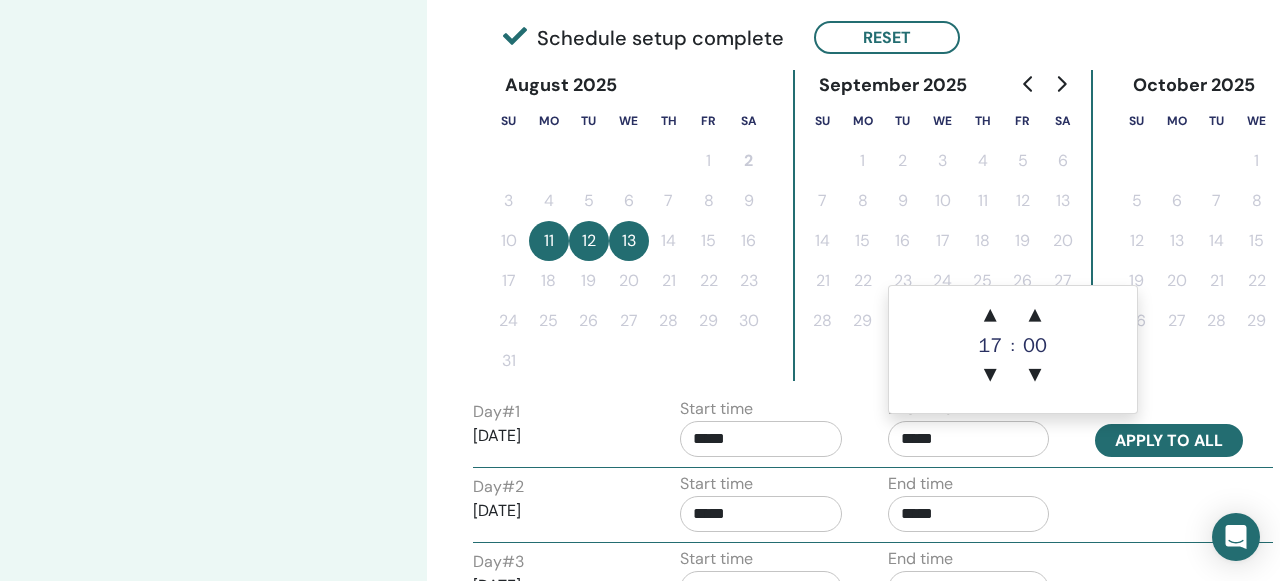 click on "Apply to all" at bounding box center (1169, 440) 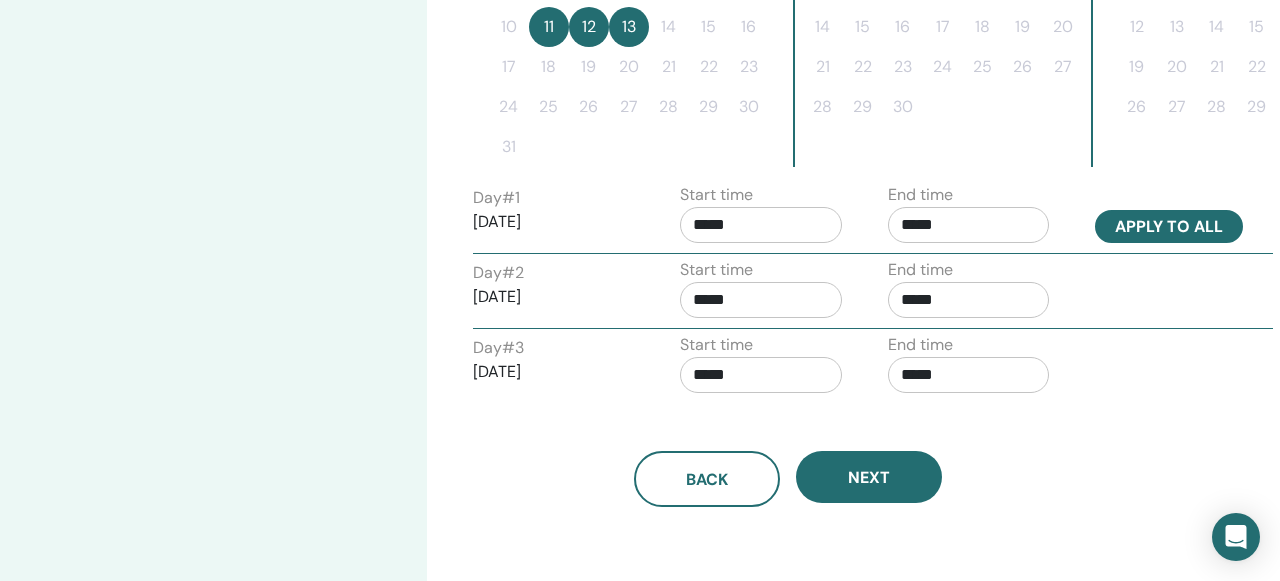 scroll, scrollTop: 695, scrollLeft: 0, axis: vertical 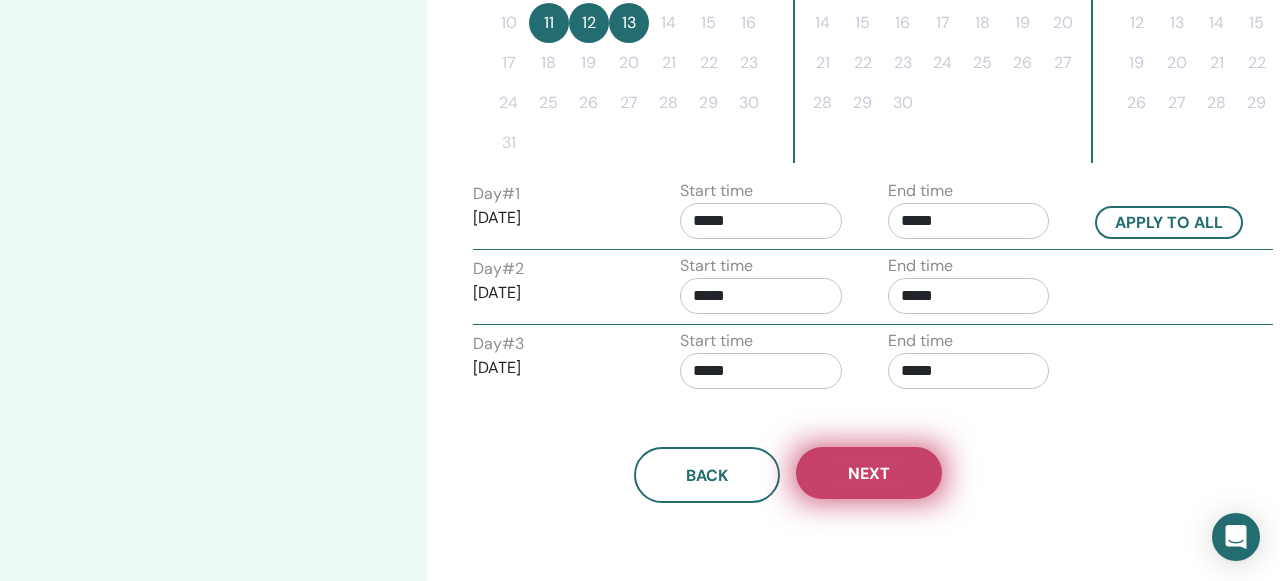click on "Next" at bounding box center [869, 473] 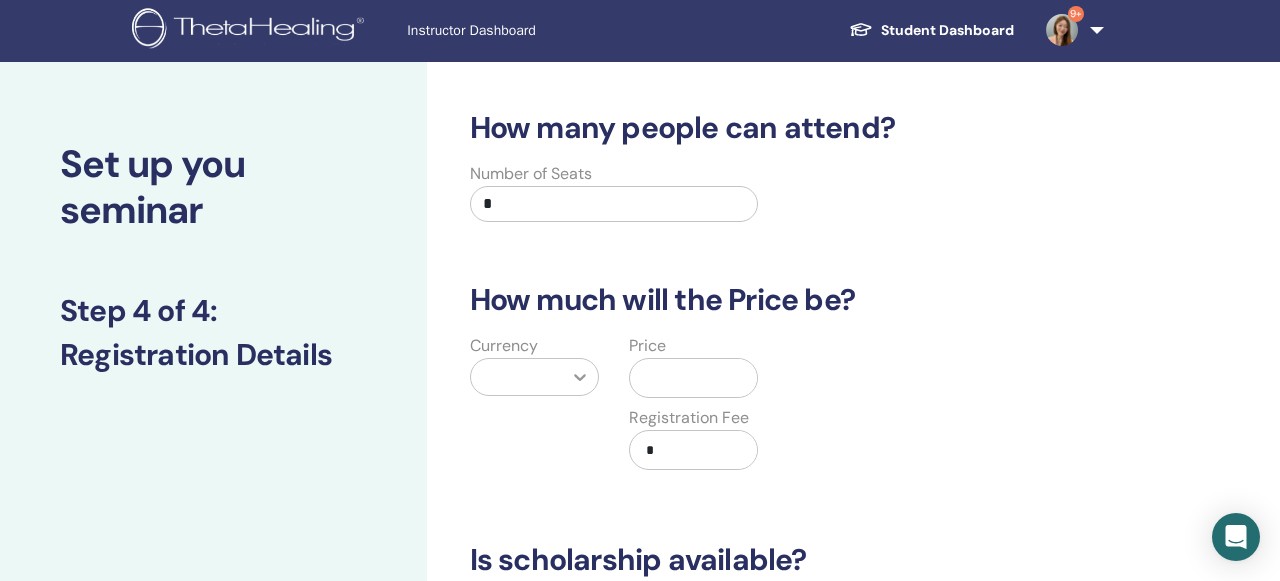 scroll, scrollTop: 0, scrollLeft: 0, axis: both 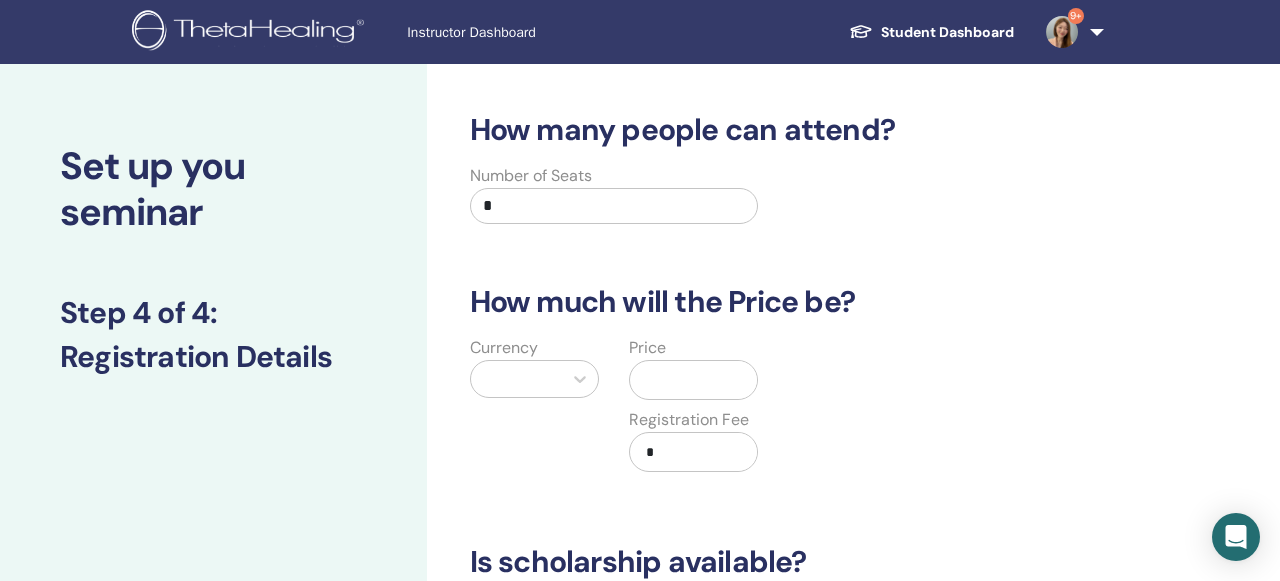 click on "*" at bounding box center (614, 206) 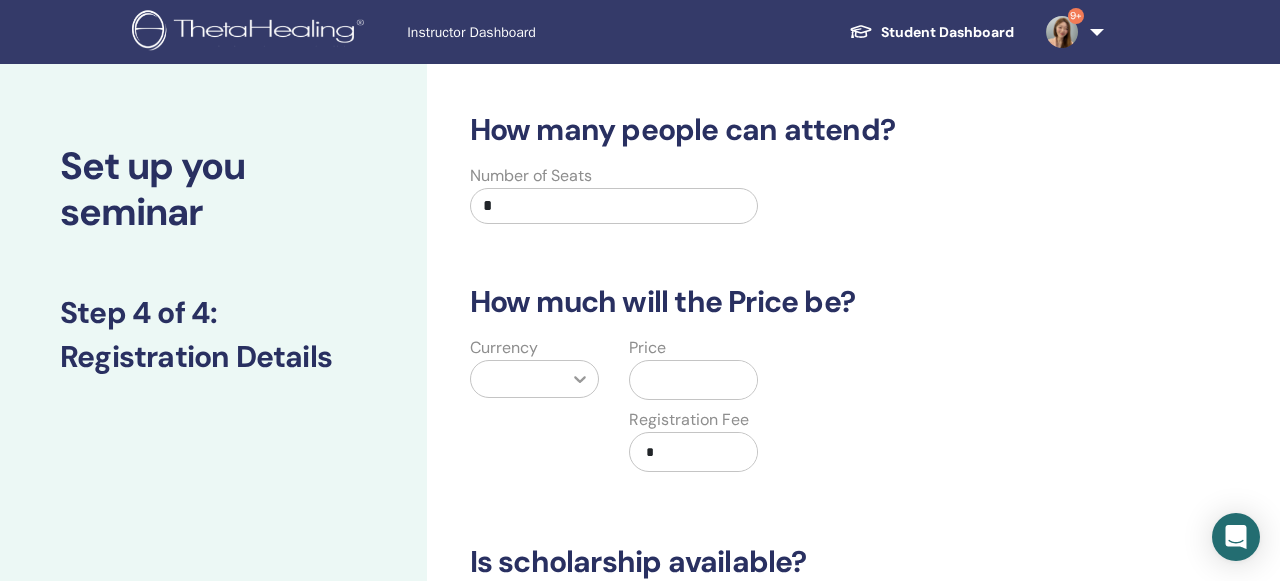 type on "*" 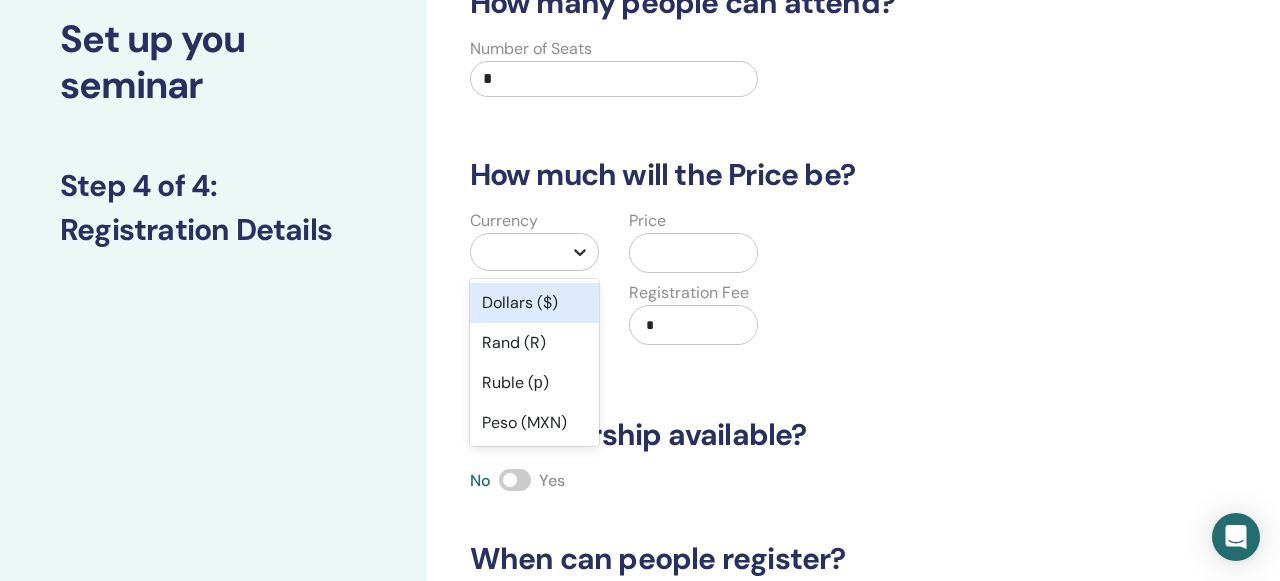 scroll, scrollTop: 133, scrollLeft: 0, axis: vertical 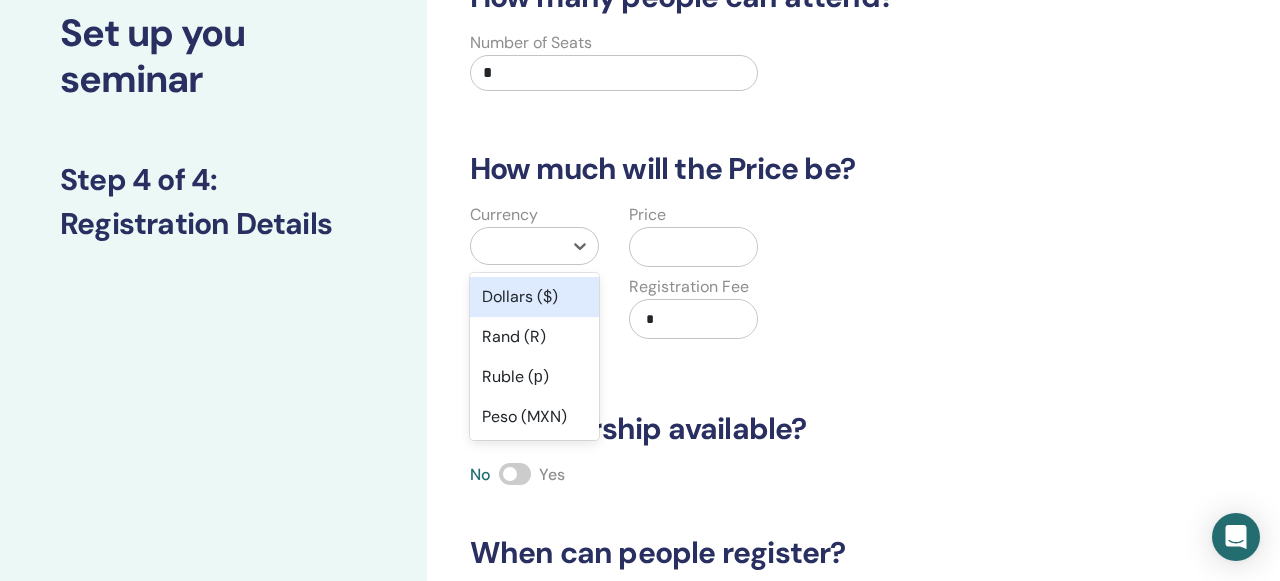 click on "Dollars ($)" at bounding box center [534, 297] 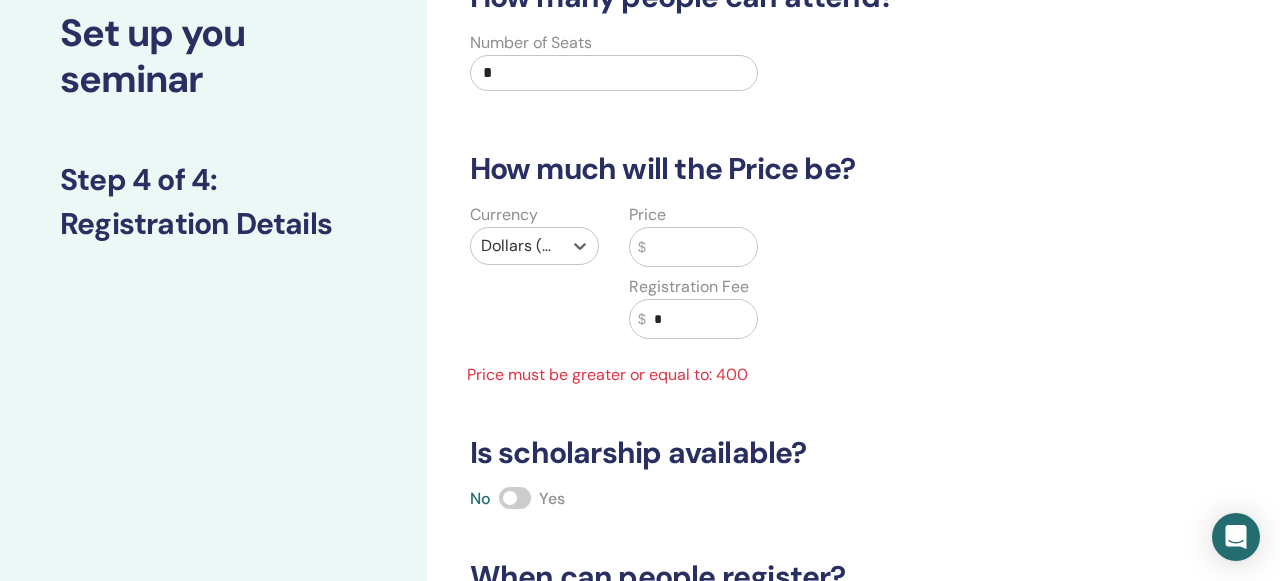 click at bounding box center [702, 247] 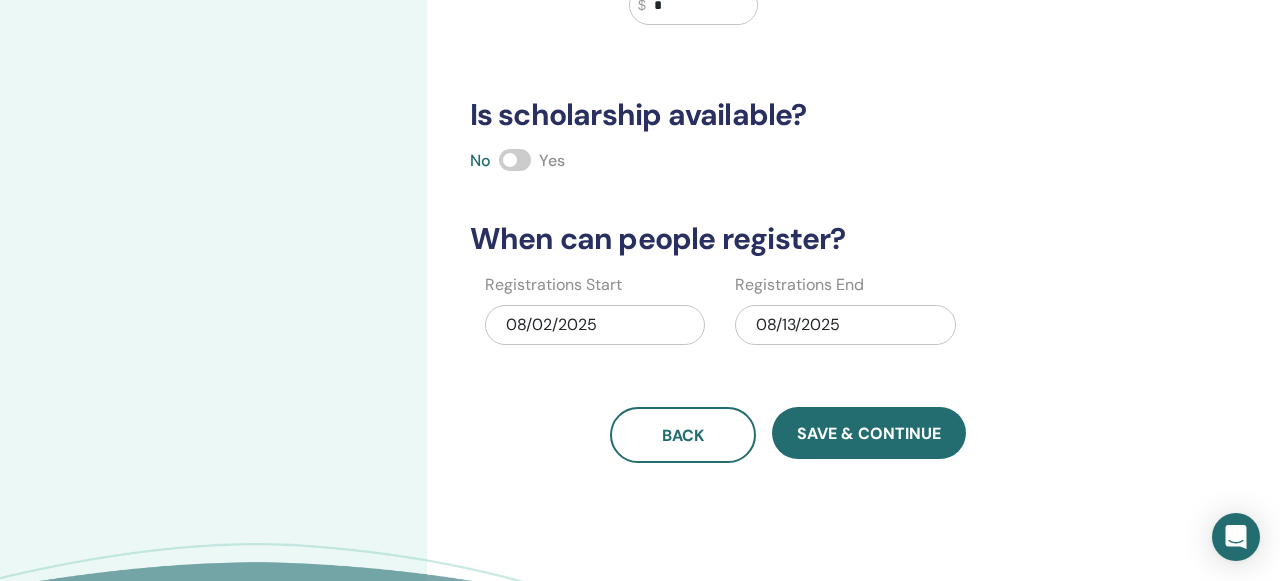 scroll, scrollTop: 460, scrollLeft: 0, axis: vertical 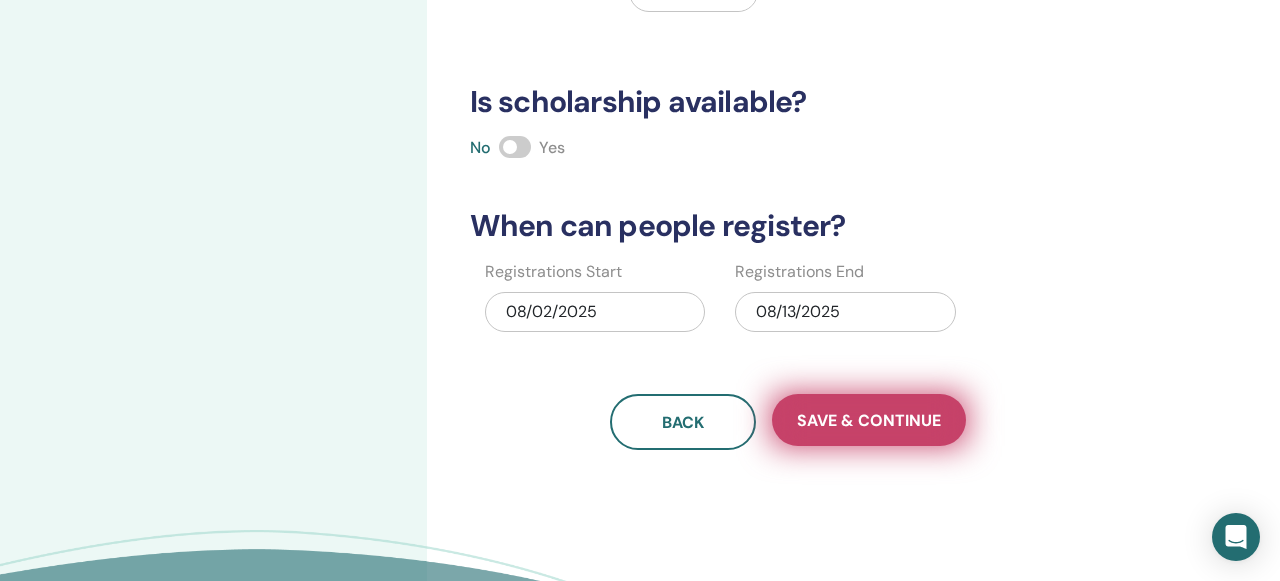type on "***" 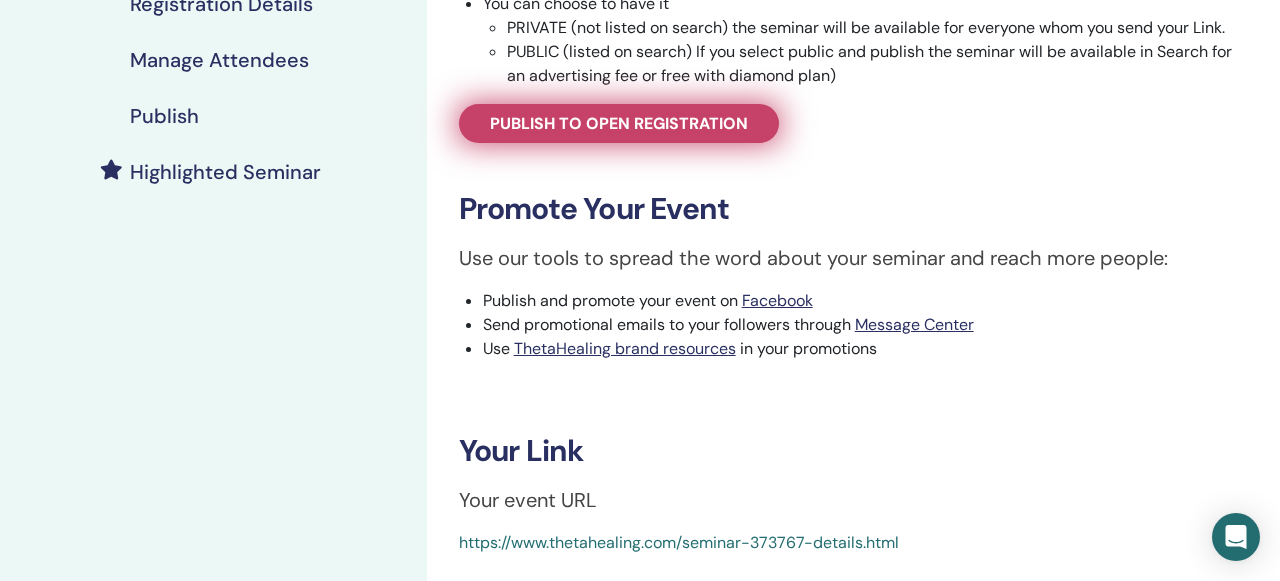 scroll, scrollTop: 437, scrollLeft: 0, axis: vertical 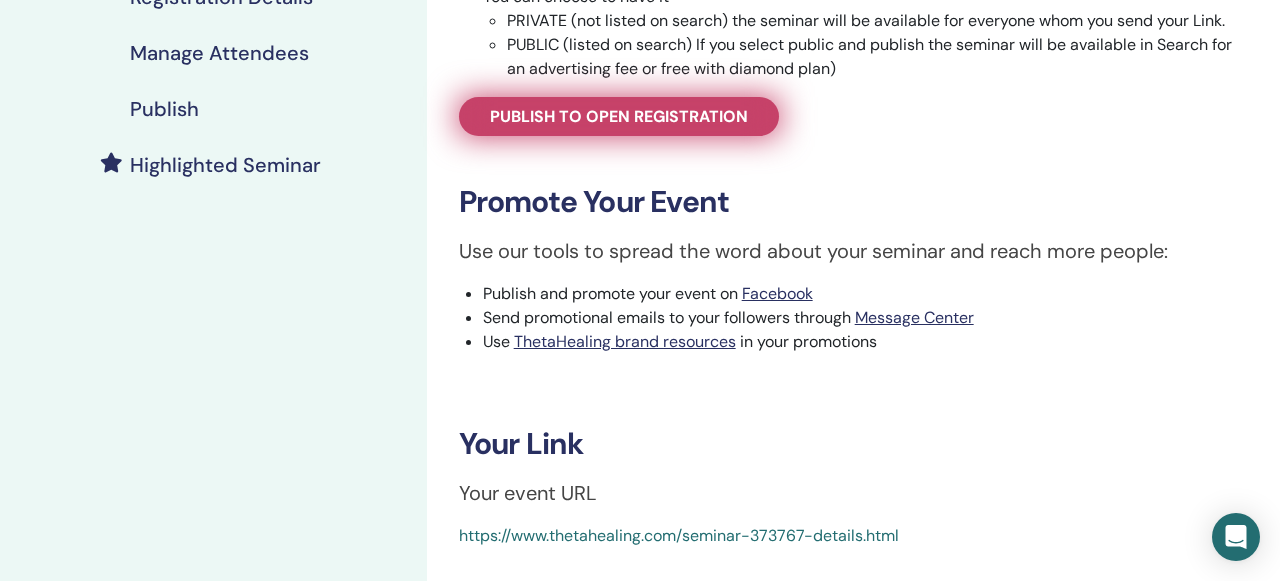 click on "Publish to open registration" at bounding box center [619, 116] 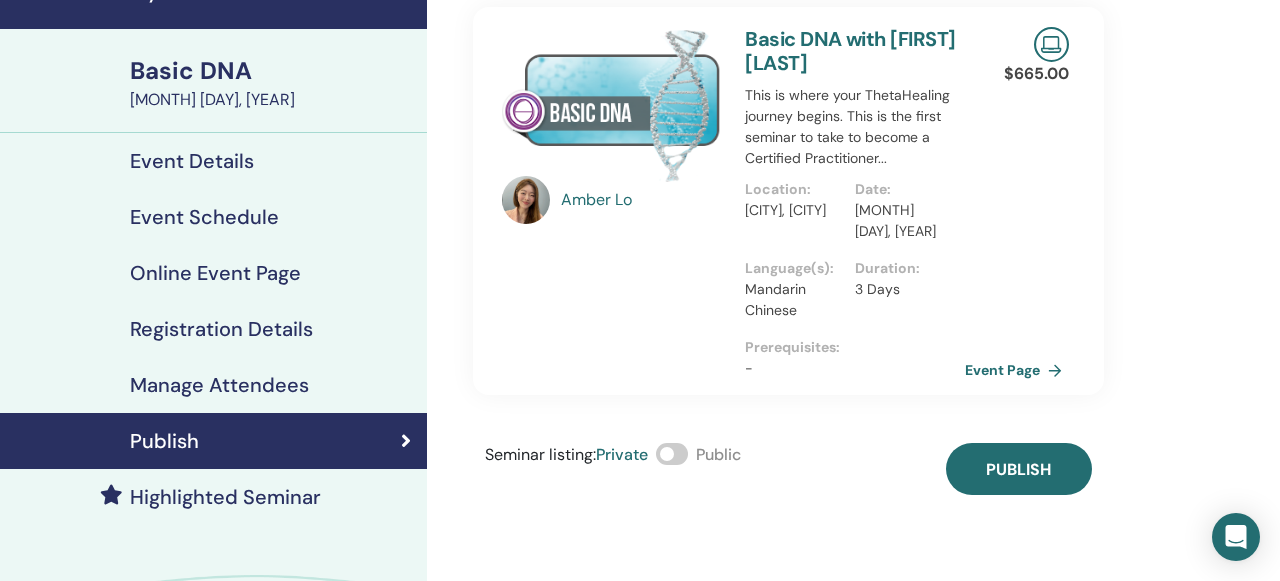 scroll, scrollTop: 60, scrollLeft: 0, axis: vertical 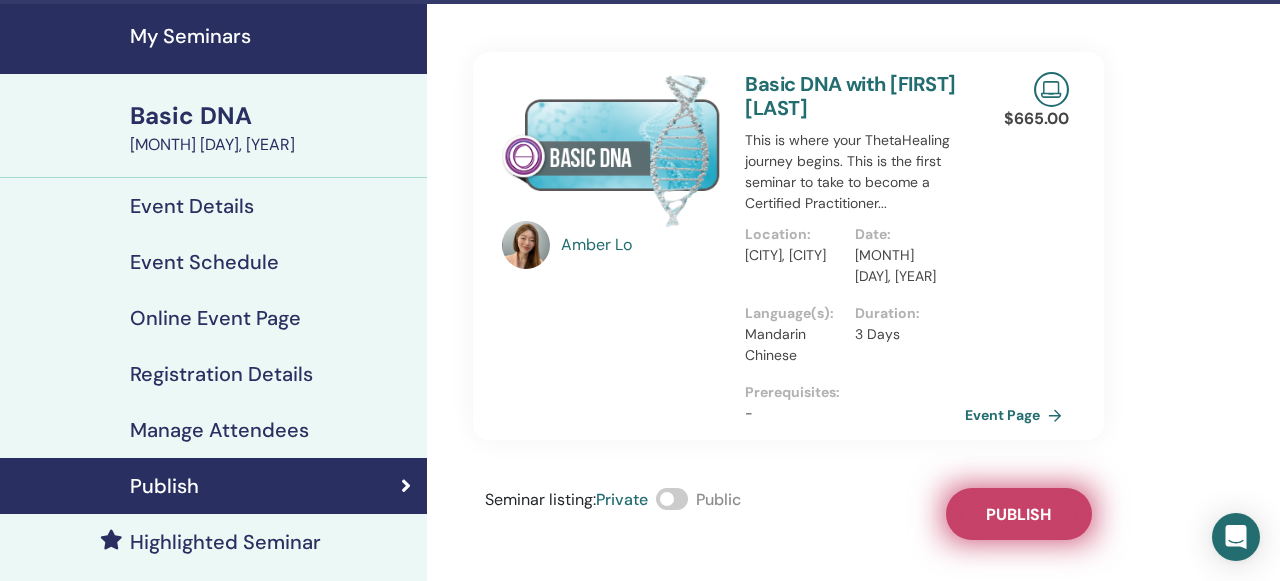 click on "Publish" at bounding box center [1019, 514] 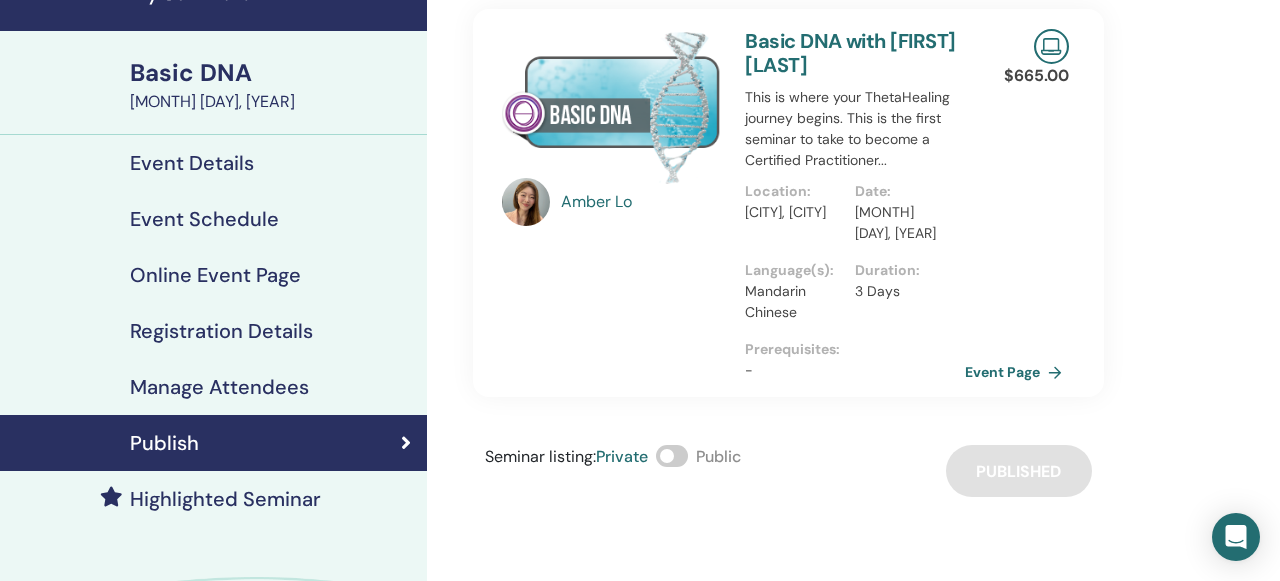 scroll, scrollTop: 105, scrollLeft: 0, axis: vertical 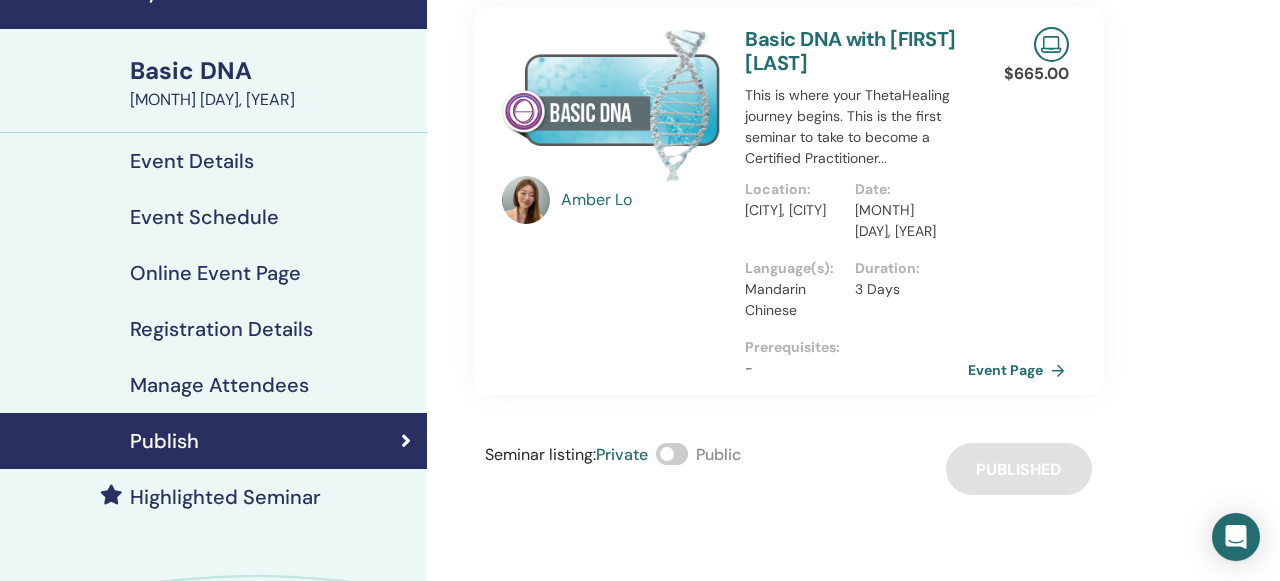 click on "Event Page" at bounding box center [1030, 370] 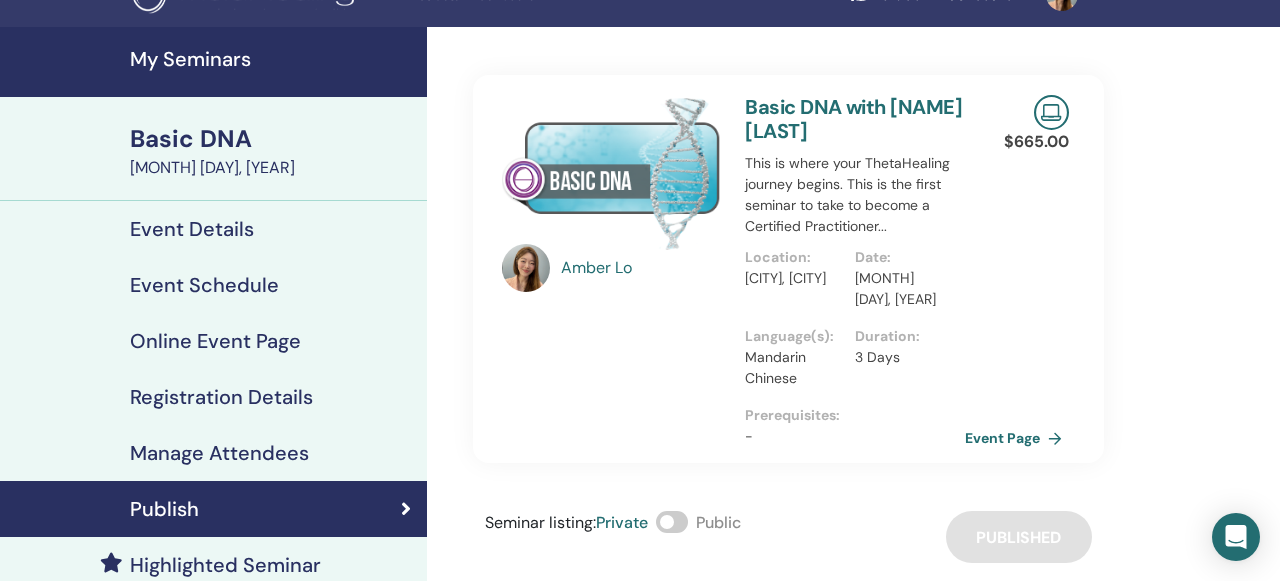 scroll, scrollTop: 0, scrollLeft: 0, axis: both 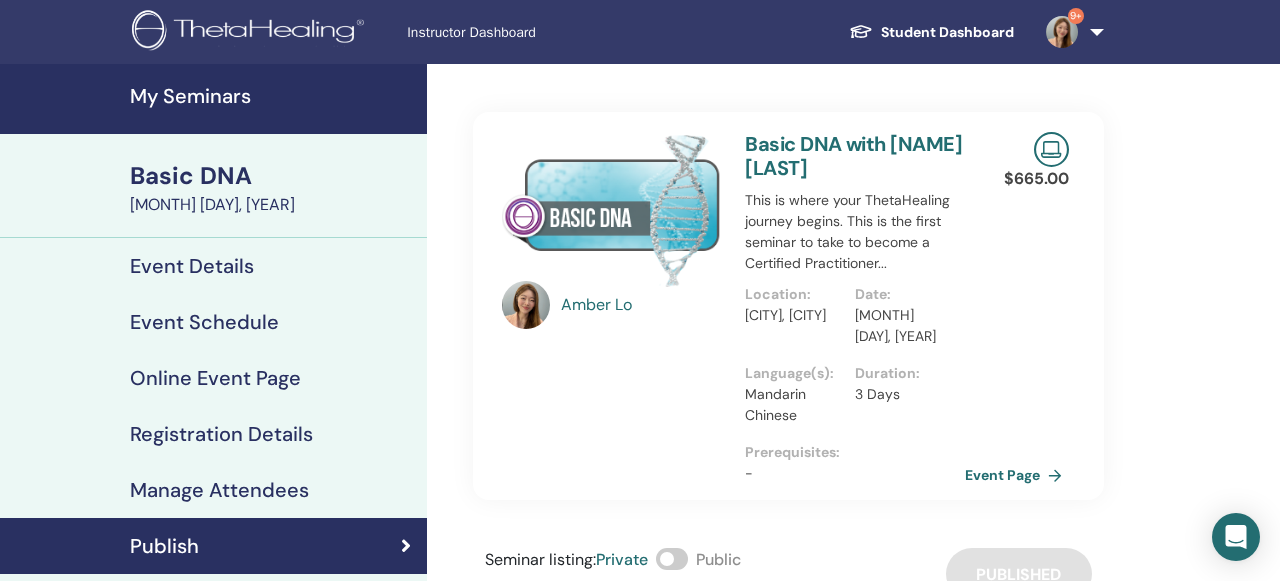 click on "My Seminars" at bounding box center [272, 96] 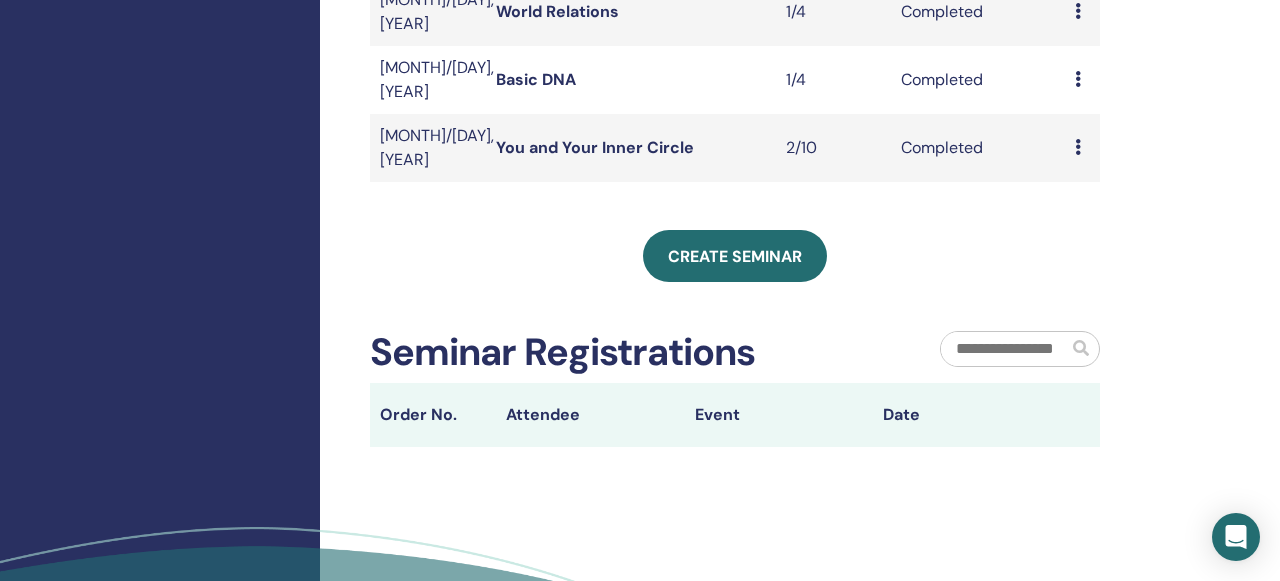 scroll, scrollTop: 894, scrollLeft: 0, axis: vertical 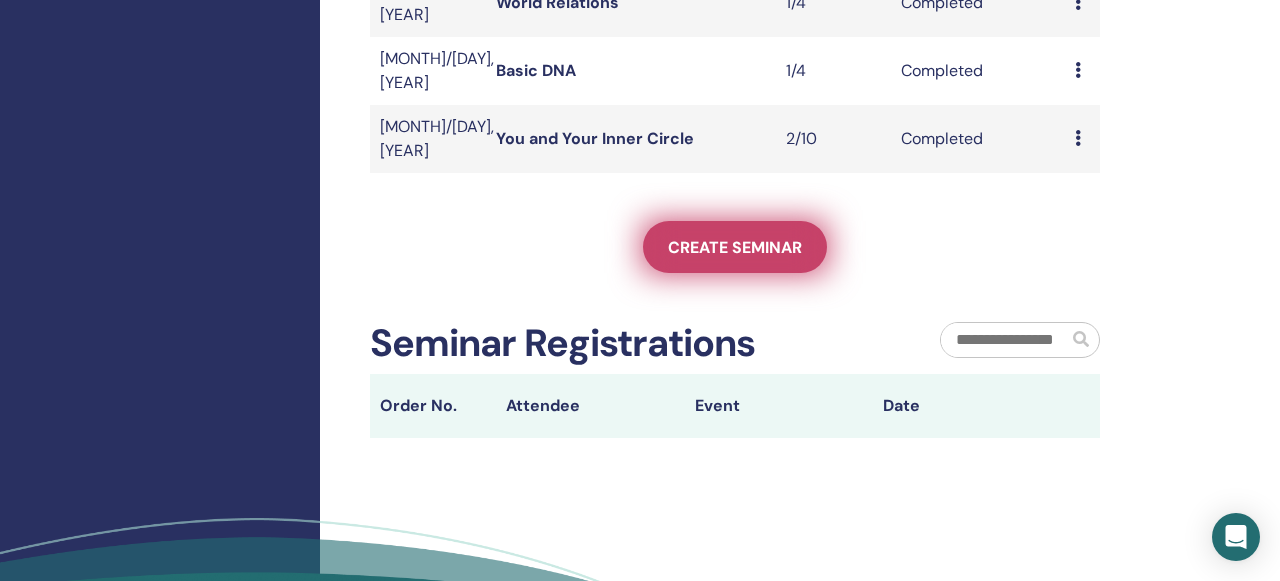 click on "Create seminar" at bounding box center [735, 247] 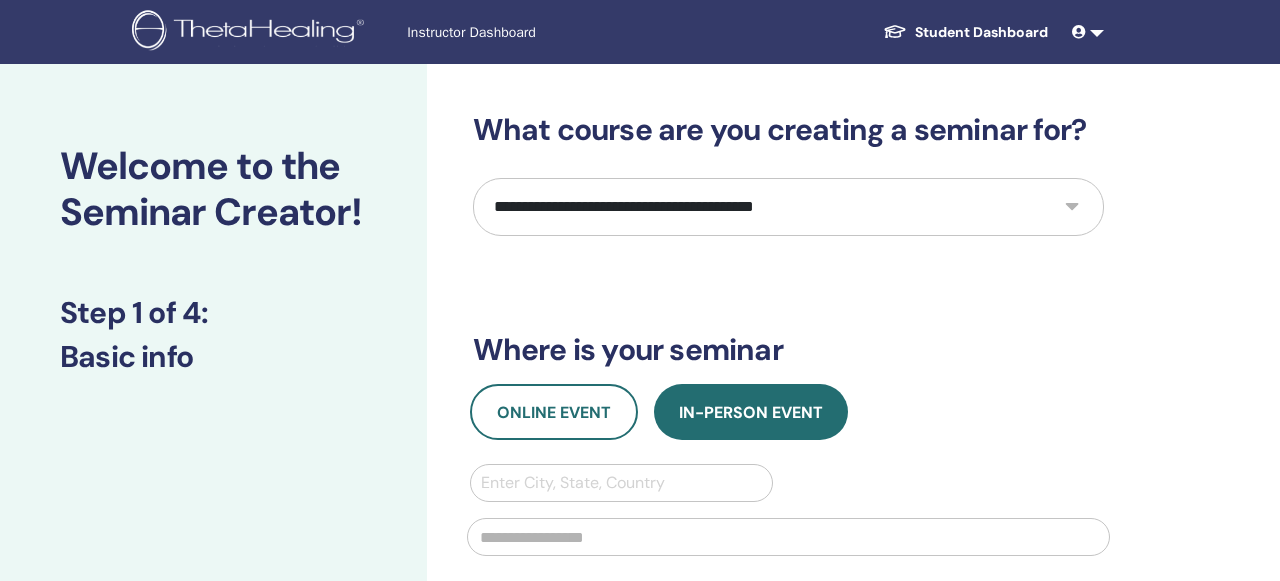 scroll, scrollTop: 0, scrollLeft: 0, axis: both 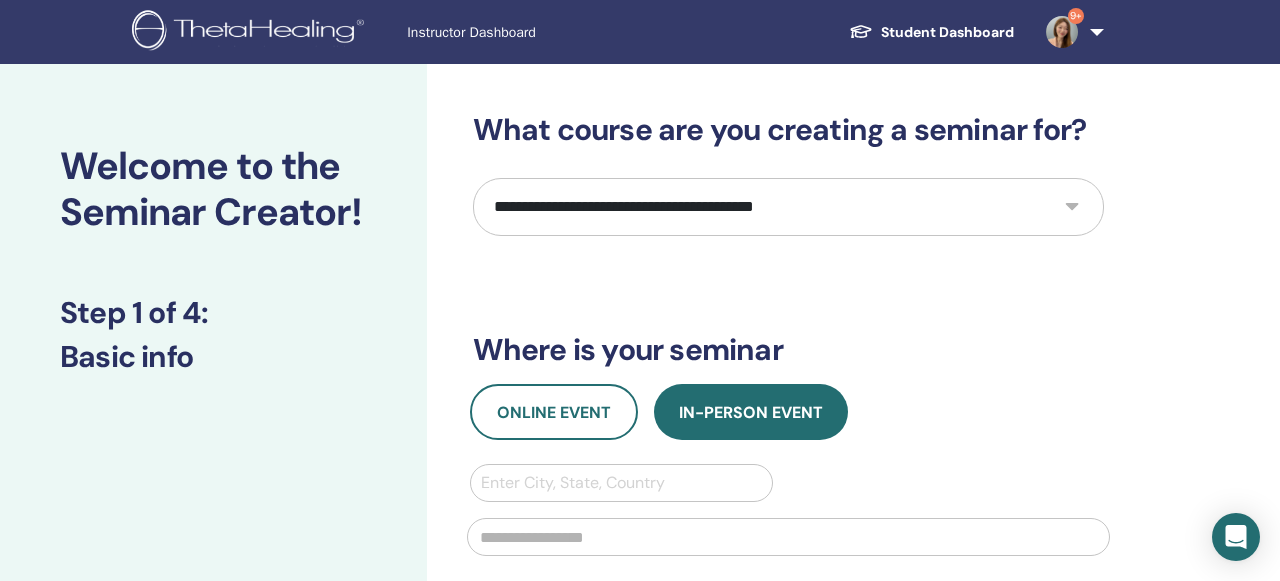 click on "**********" at bounding box center [788, 207] 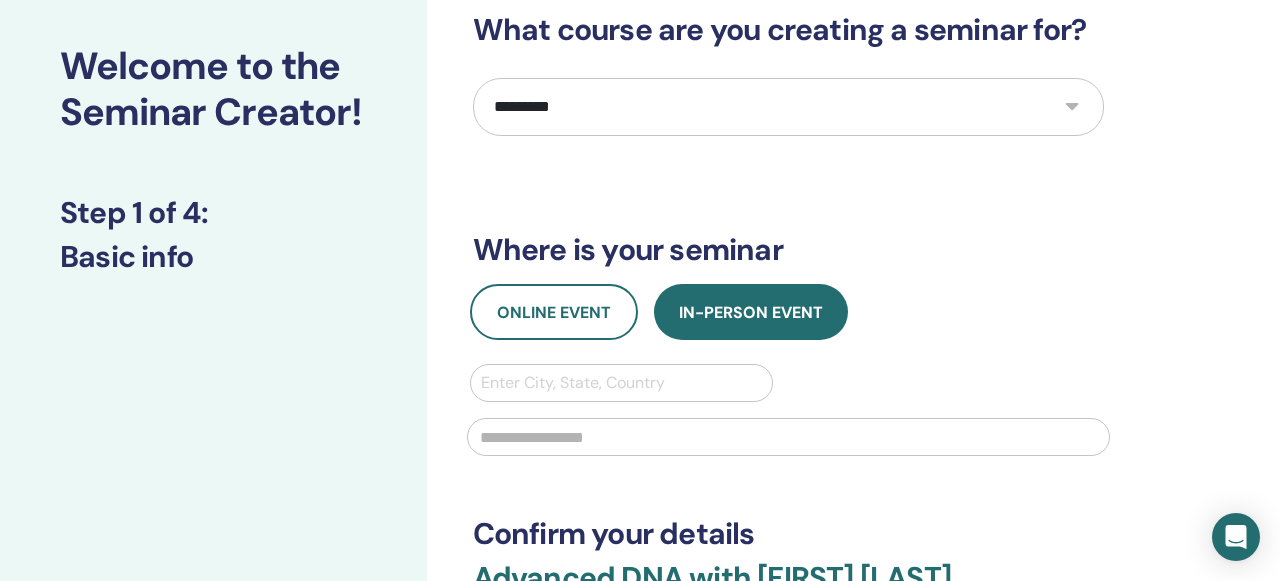 scroll, scrollTop: 101, scrollLeft: 0, axis: vertical 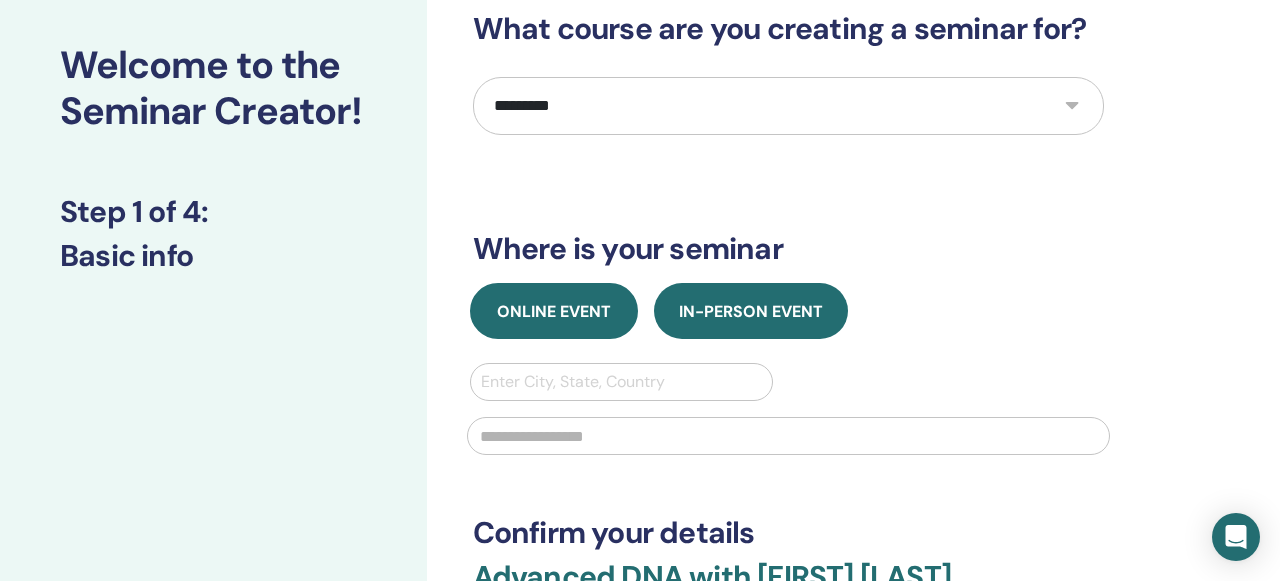 click on "Online Event" at bounding box center (554, 311) 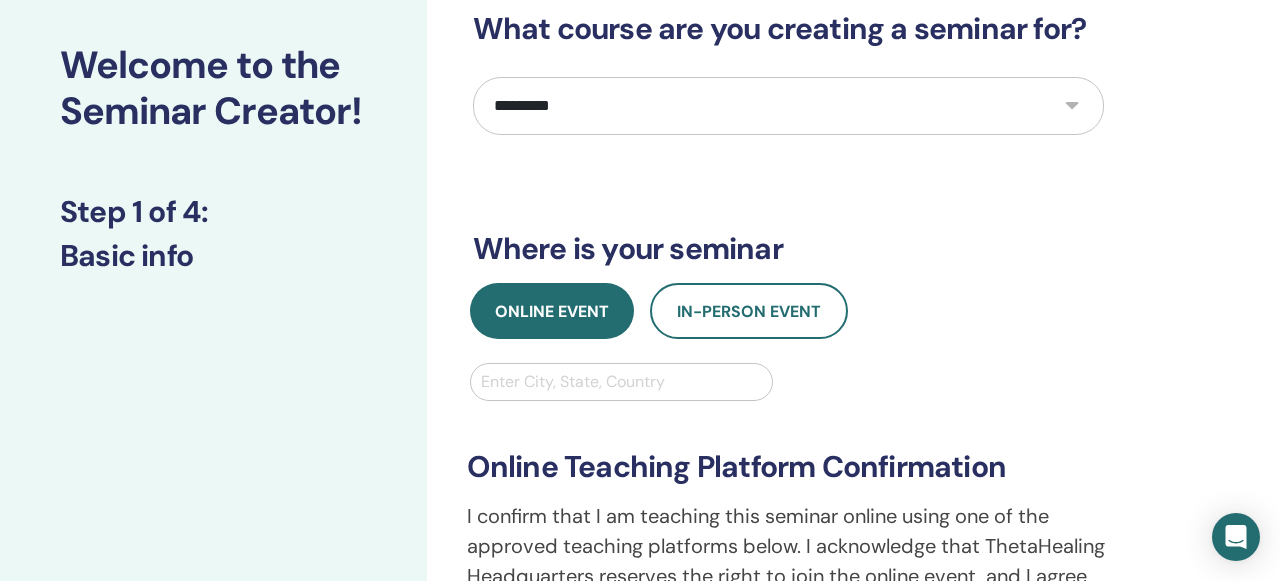 click at bounding box center [622, 382] 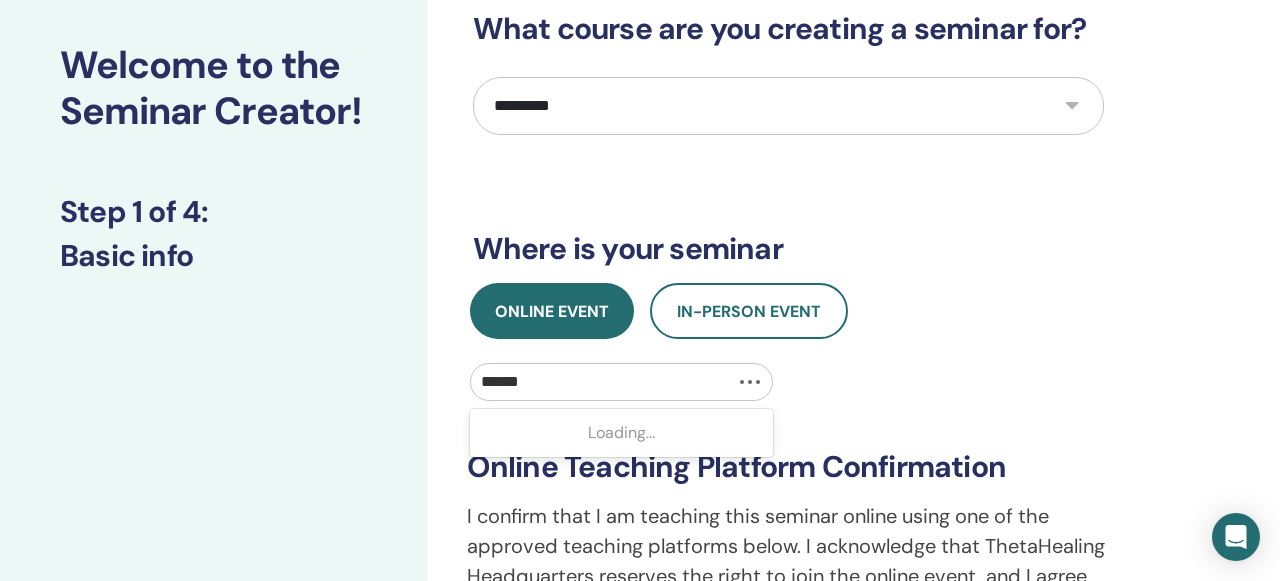type on "*******" 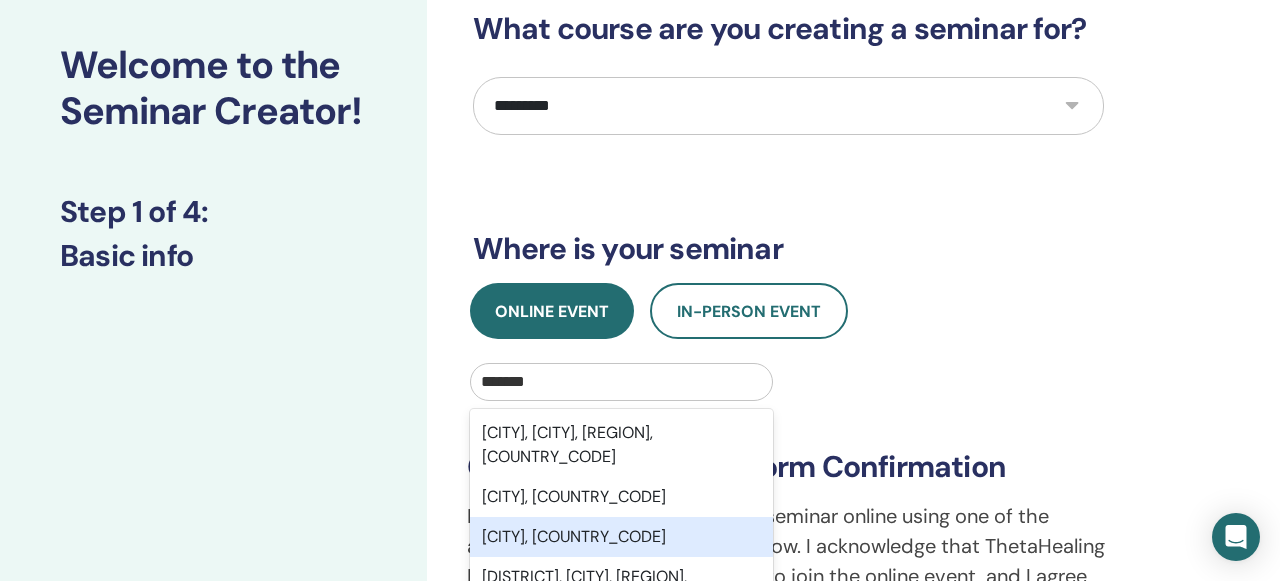 click on "[CITY], [COUNTRY_CODE]" at bounding box center (622, 537) 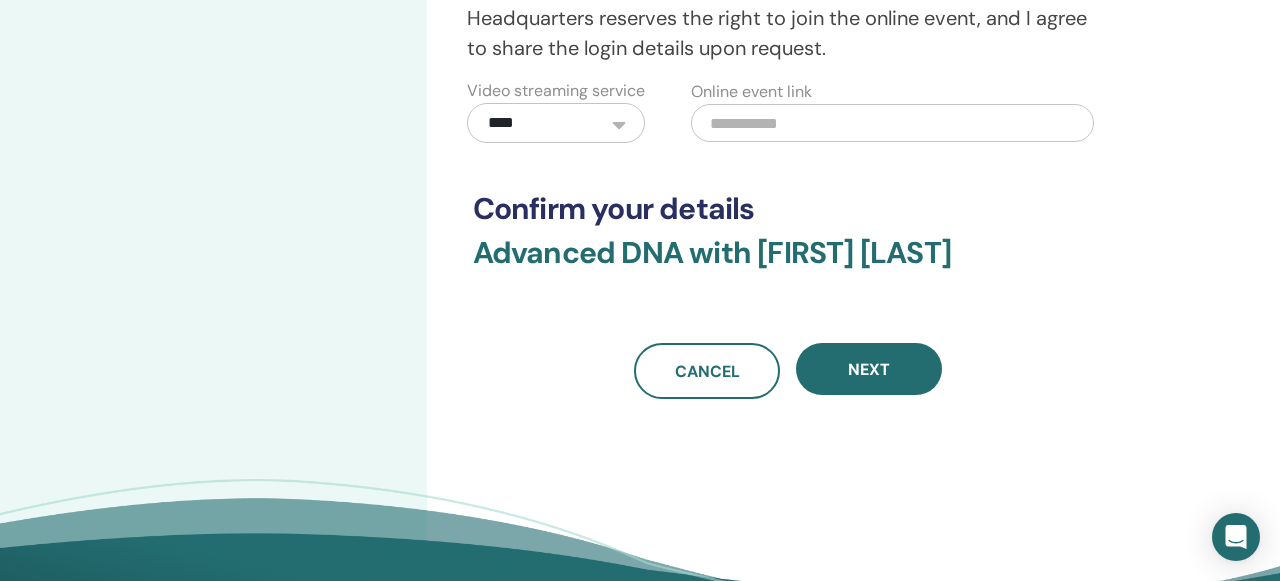 scroll, scrollTop: 660, scrollLeft: 0, axis: vertical 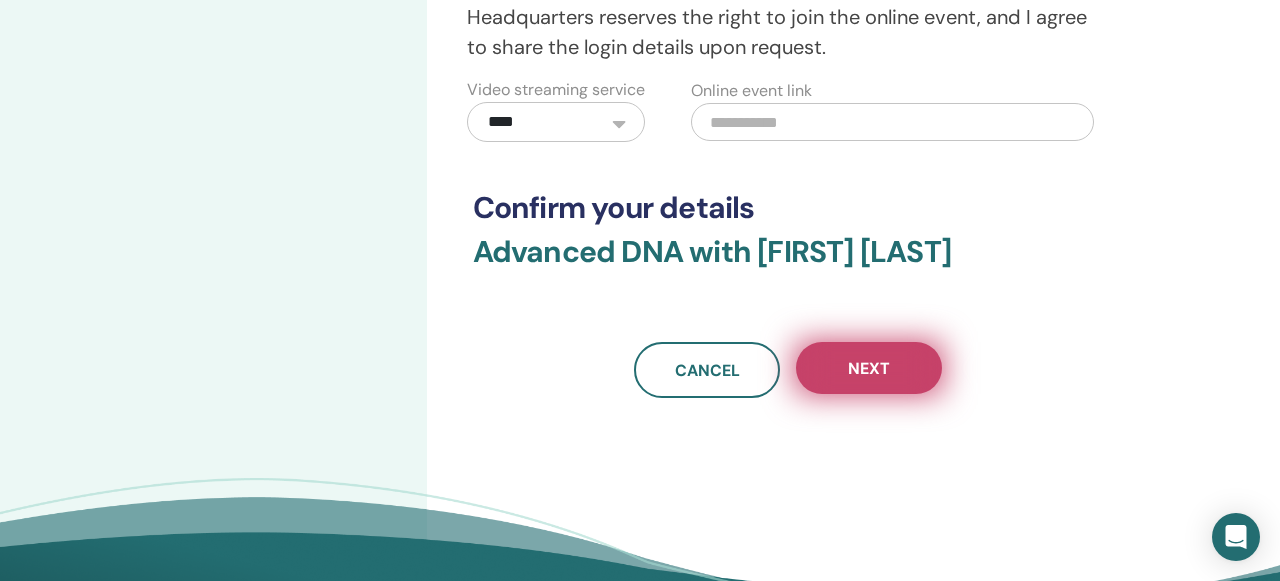 click on "Next" at bounding box center (869, 368) 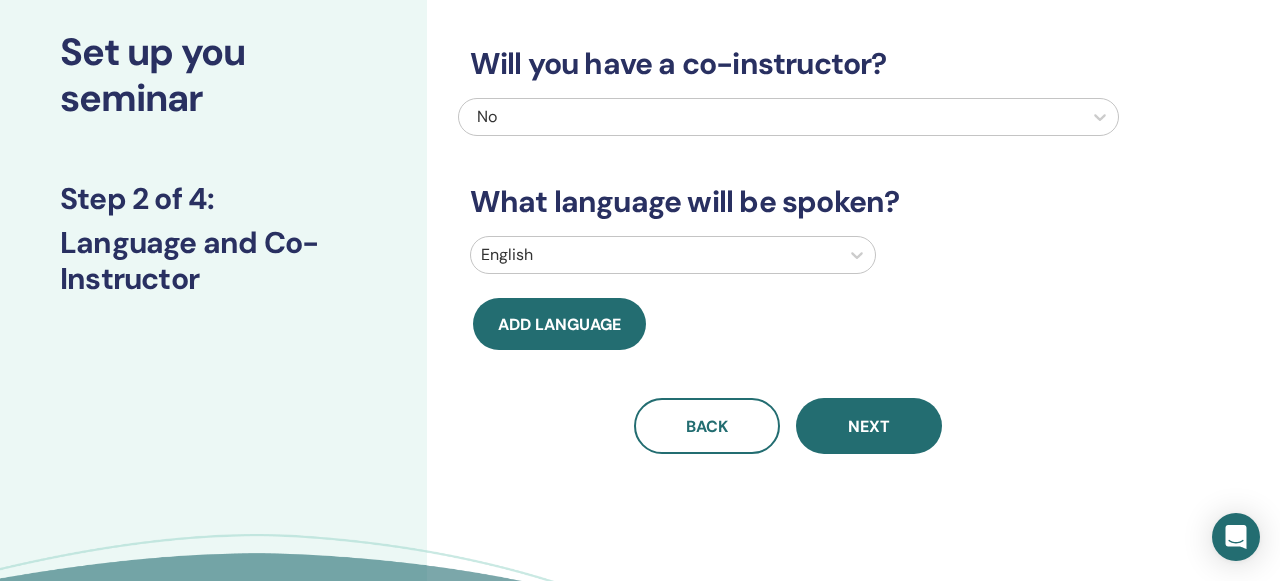 scroll, scrollTop: 118, scrollLeft: 0, axis: vertical 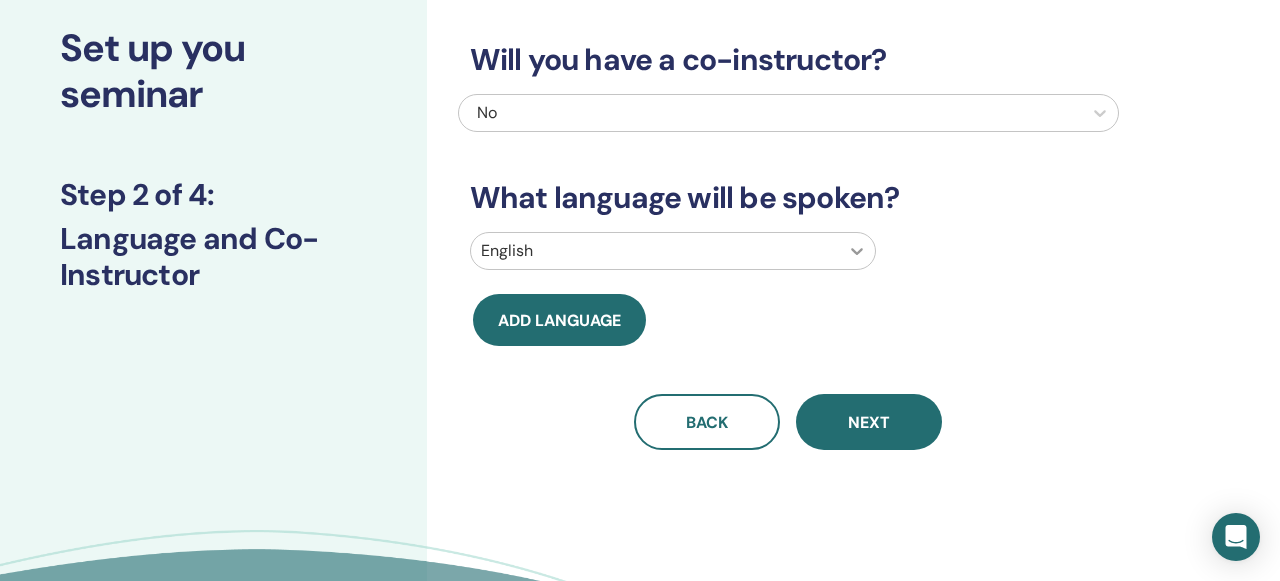 click 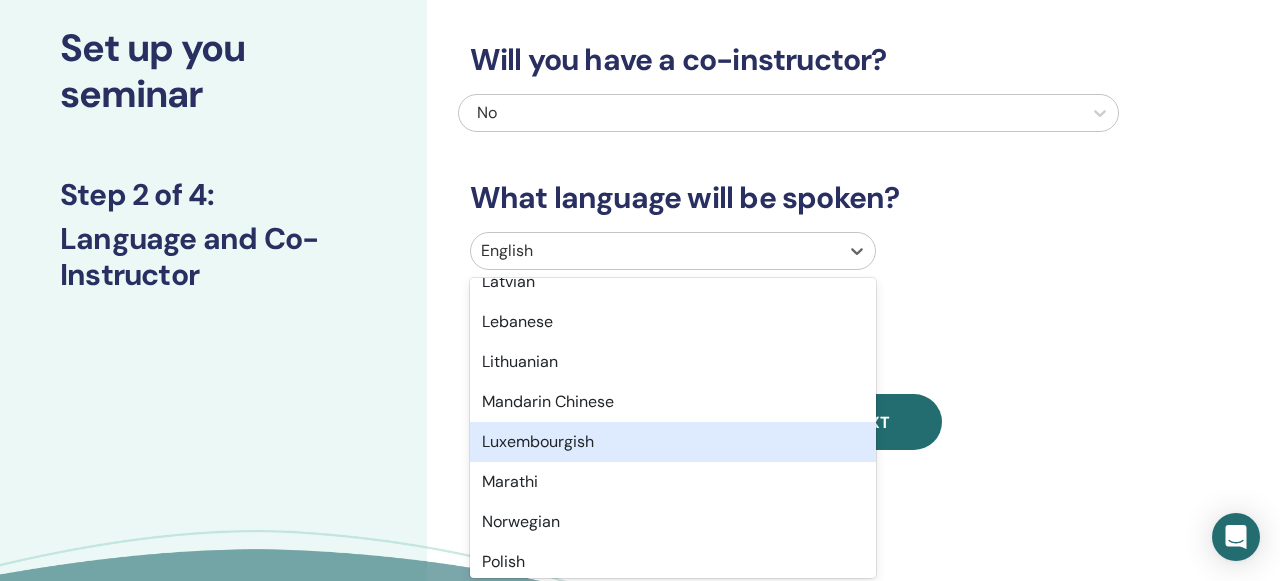 scroll, scrollTop: 1102, scrollLeft: 0, axis: vertical 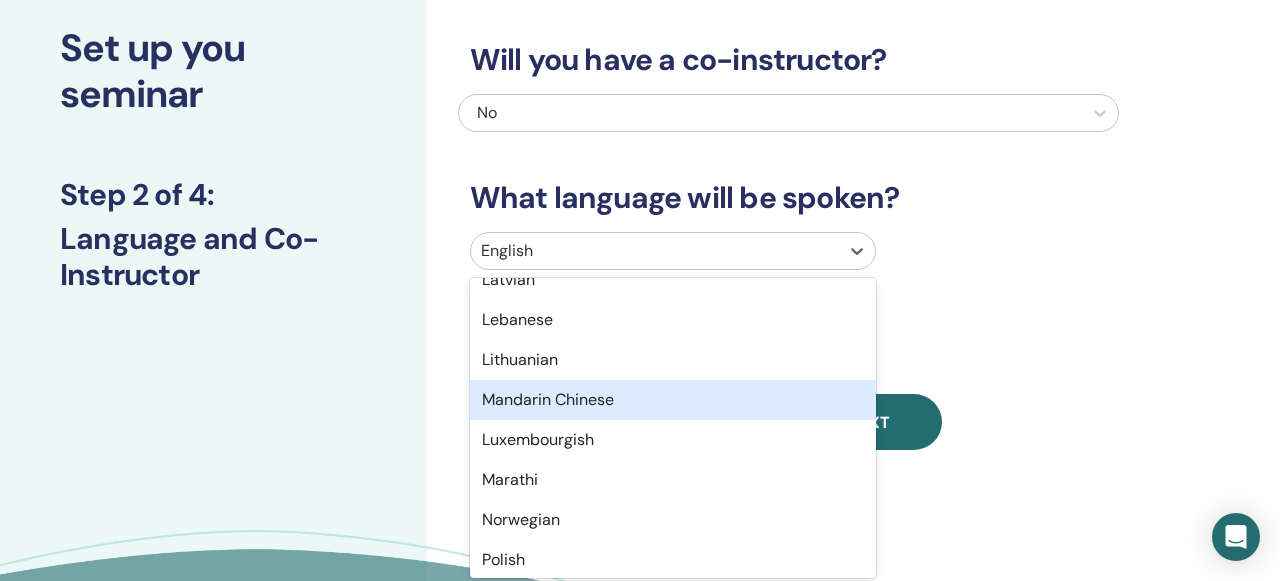 click on "Mandarin Chinese" at bounding box center (673, 400) 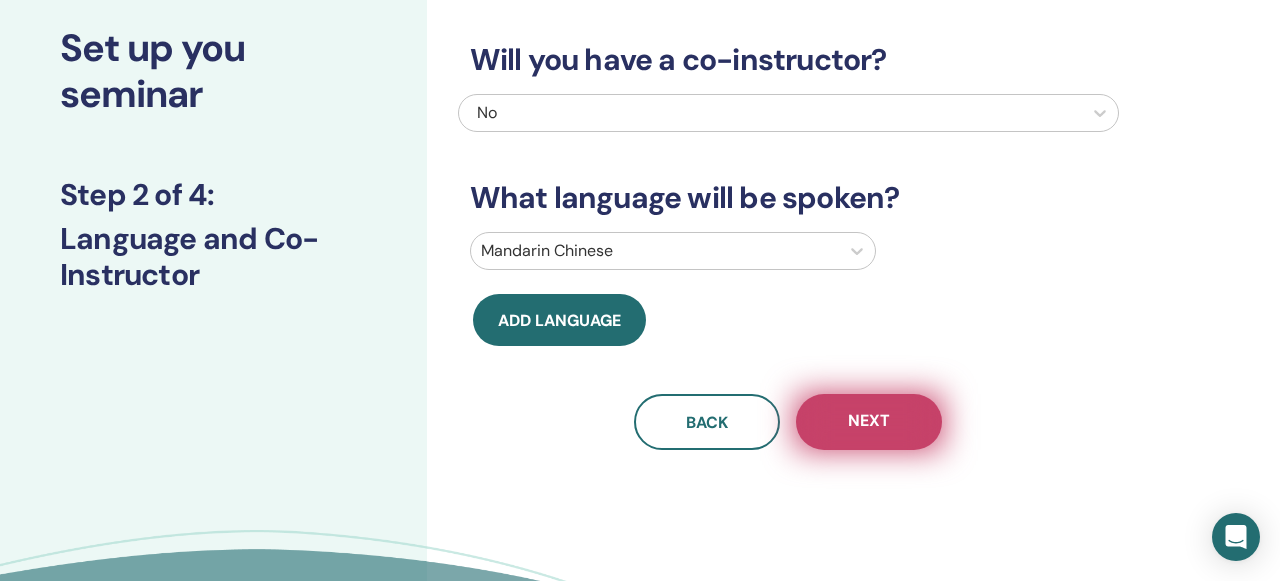 click on "Next" at bounding box center [869, 422] 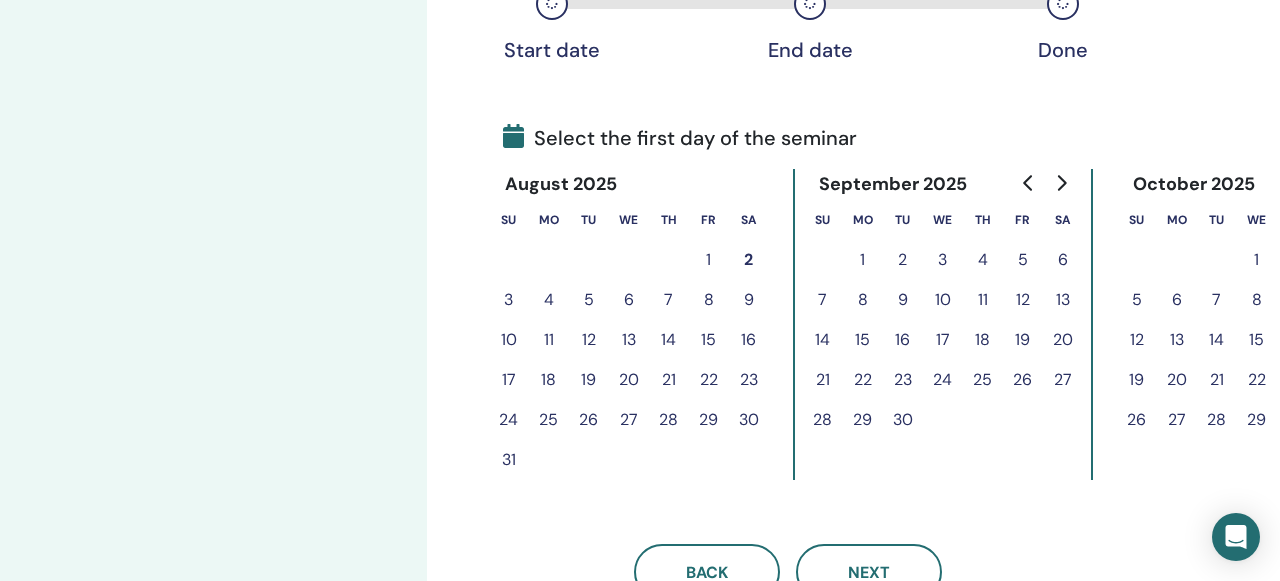 scroll, scrollTop: 377, scrollLeft: 0, axis: vertical 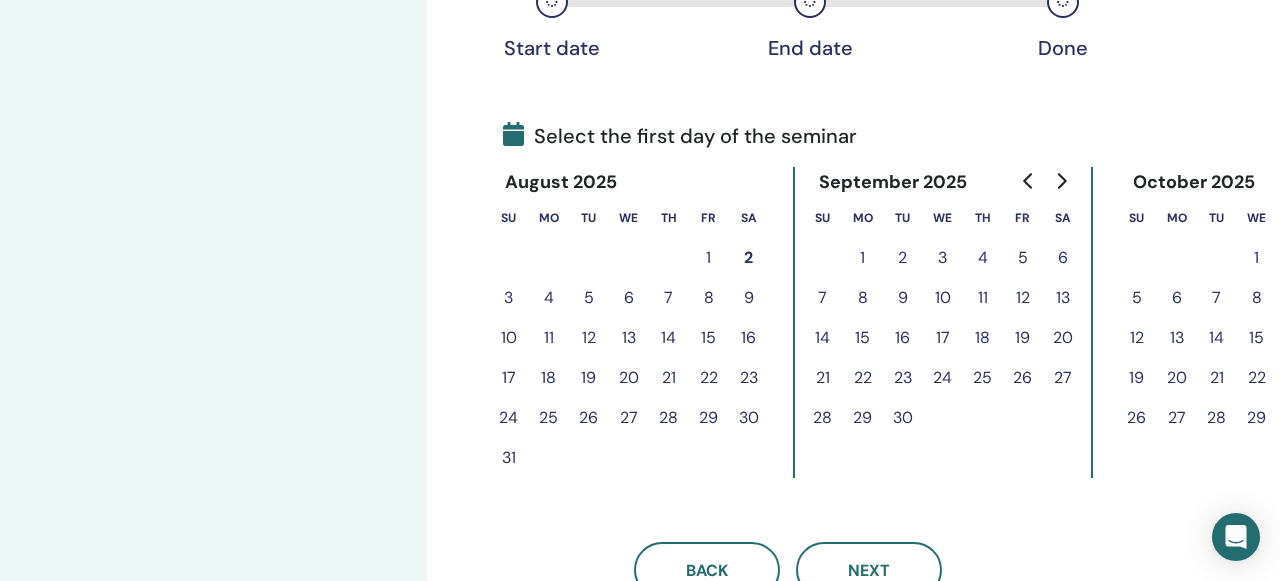 click on "25" at bounding box center (549, 418) 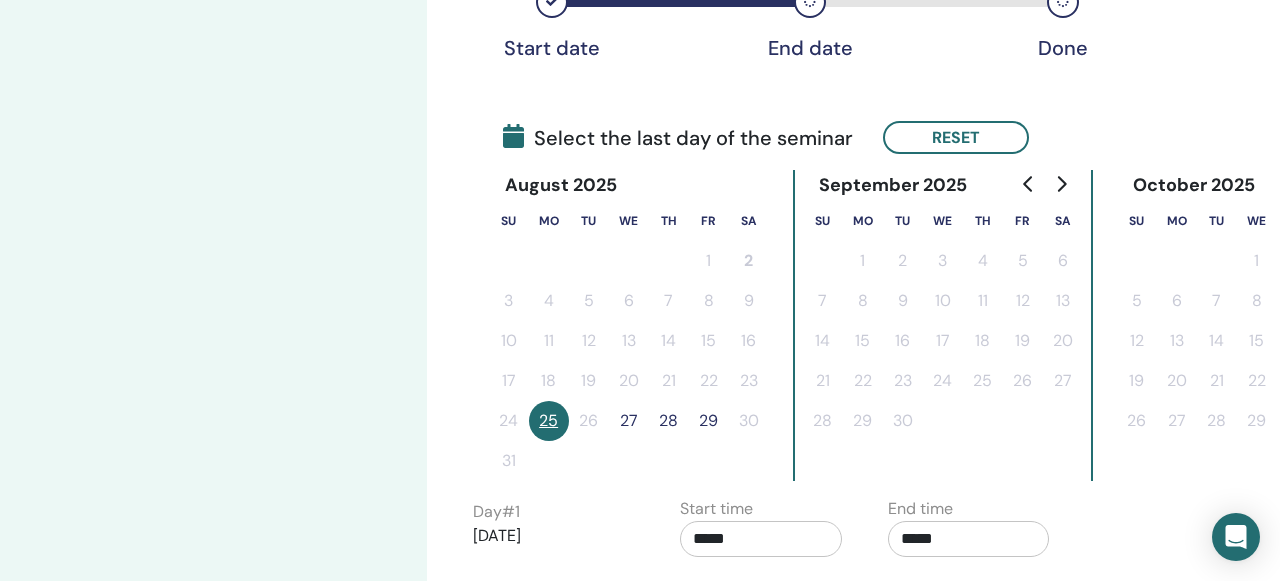 click on "27" at bounding box center (629, 421) 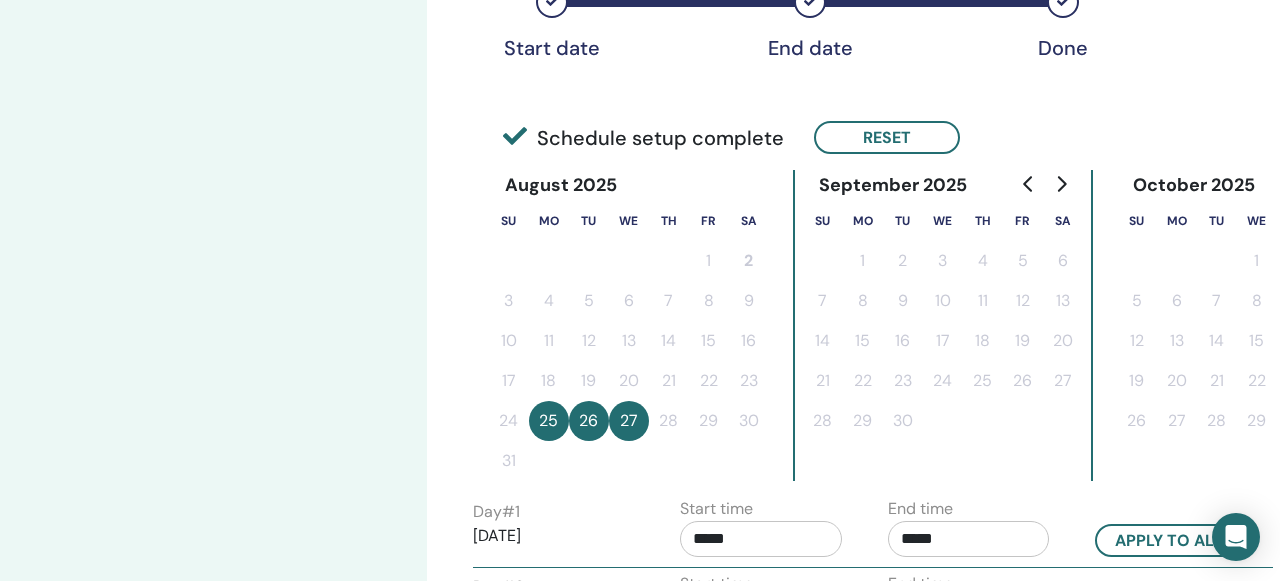 click on "*****" at bounding box center [969, 539] 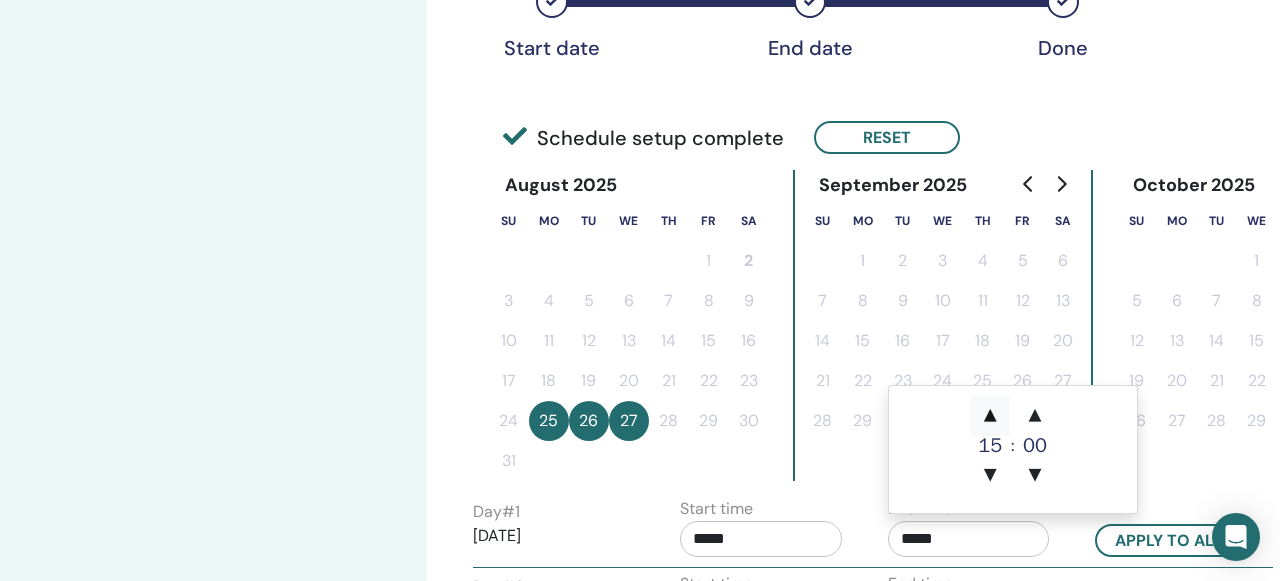 click on "▲" at bounding box center [990, 416] 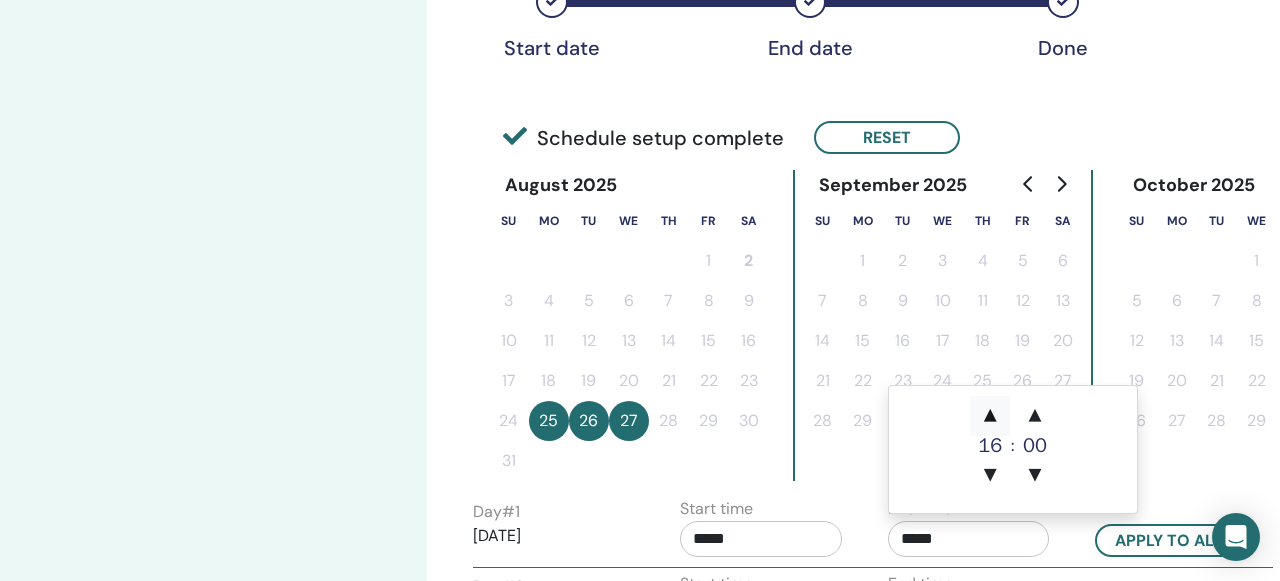 click on "▲" at bounding box center (990, 416) 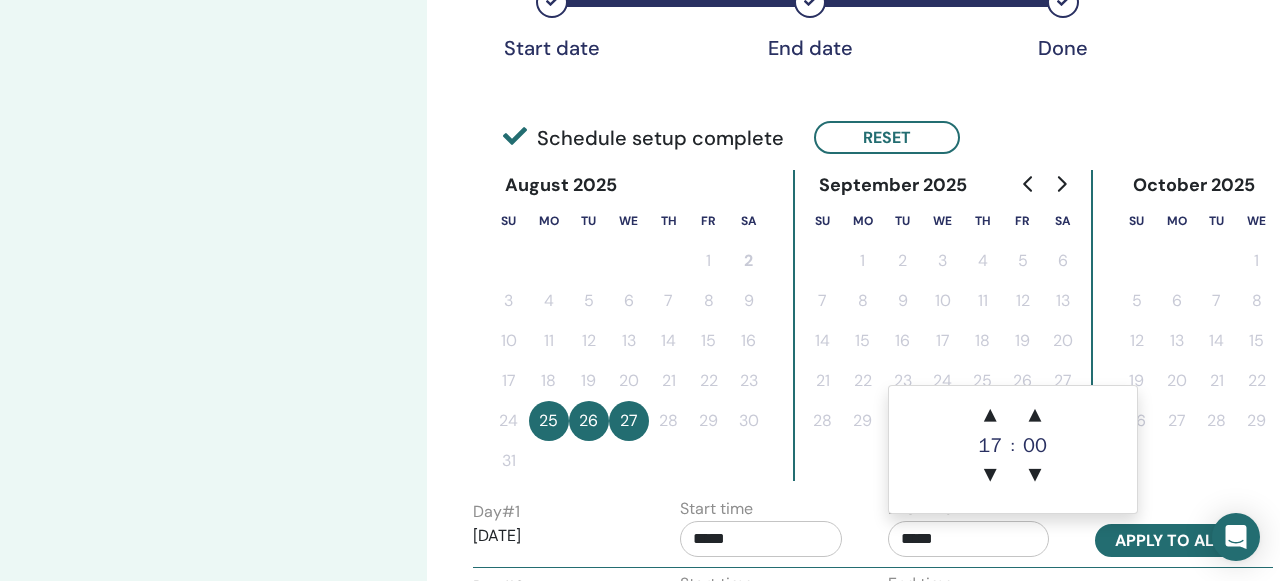 click on "Apply to all" at bounding box center [1169, 540] 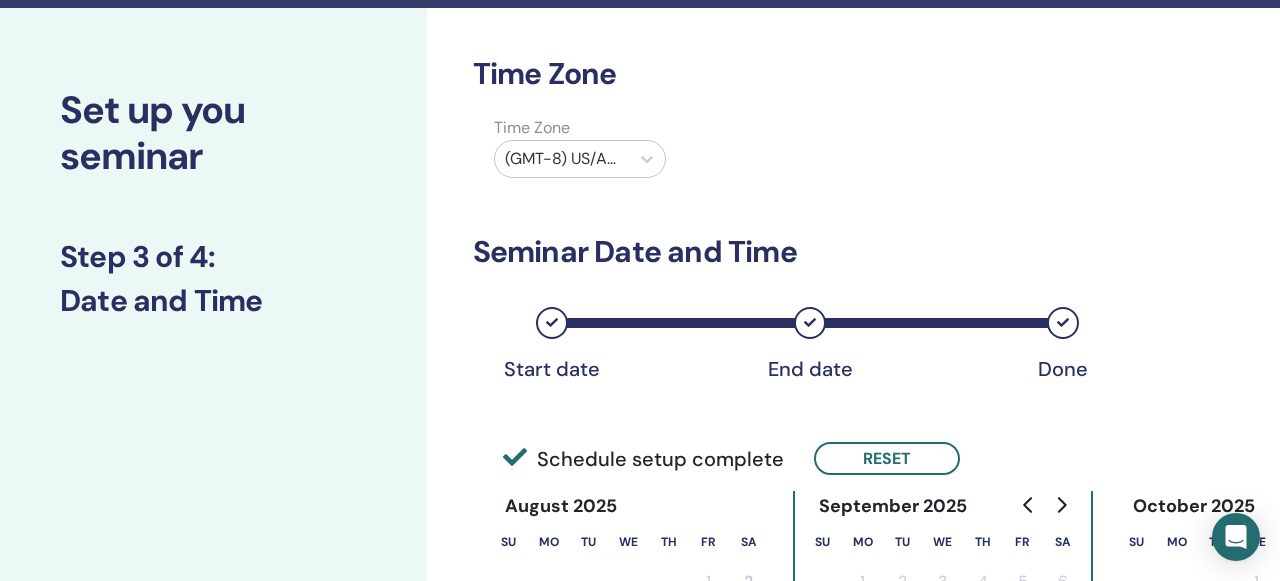 scroll, scrollTop: 0, scrollLeft: 0, axis: both 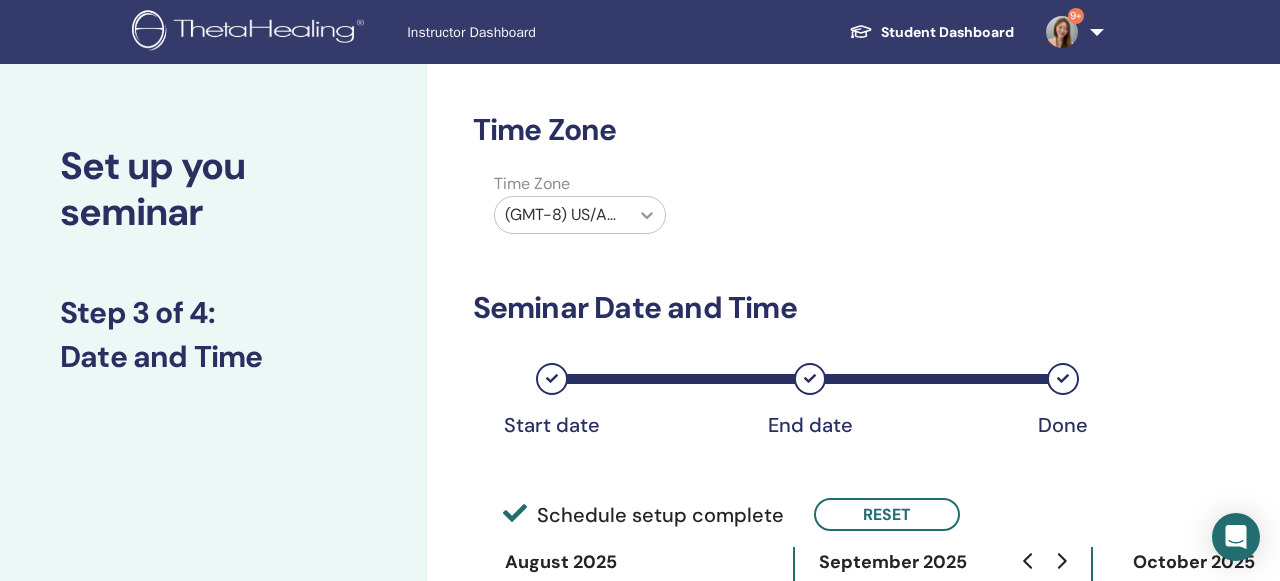 click 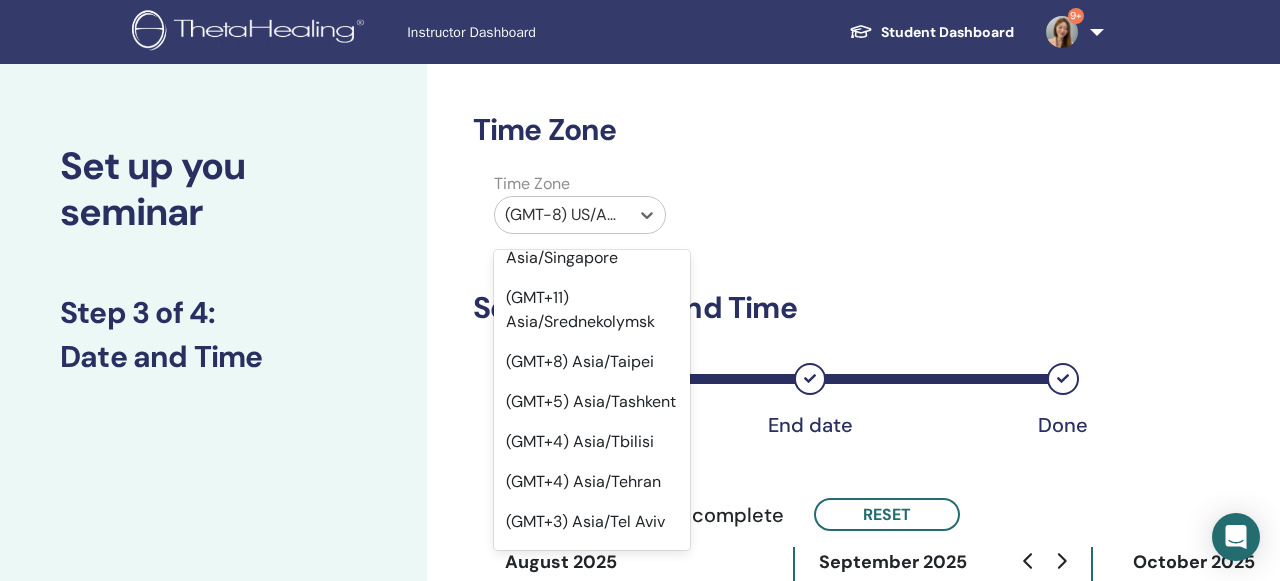 scroll, scrollTop: 20456, scrollLeft: 0, axis: vertical 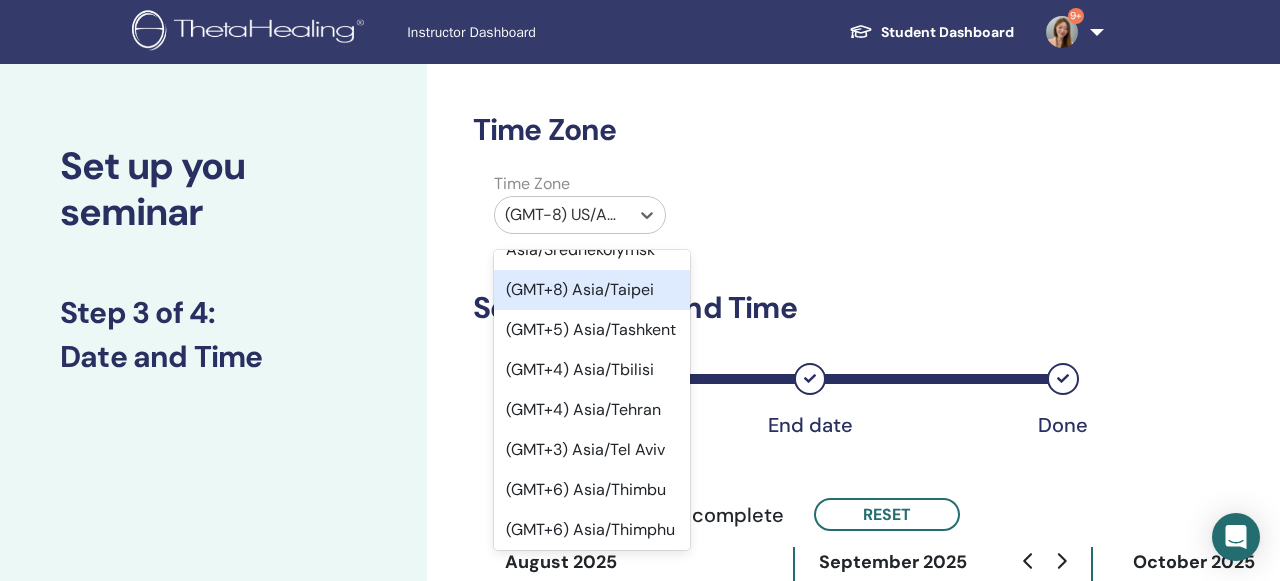 click on "(GMT+8) Asia/Taipei" at bounding box center (592, 290) 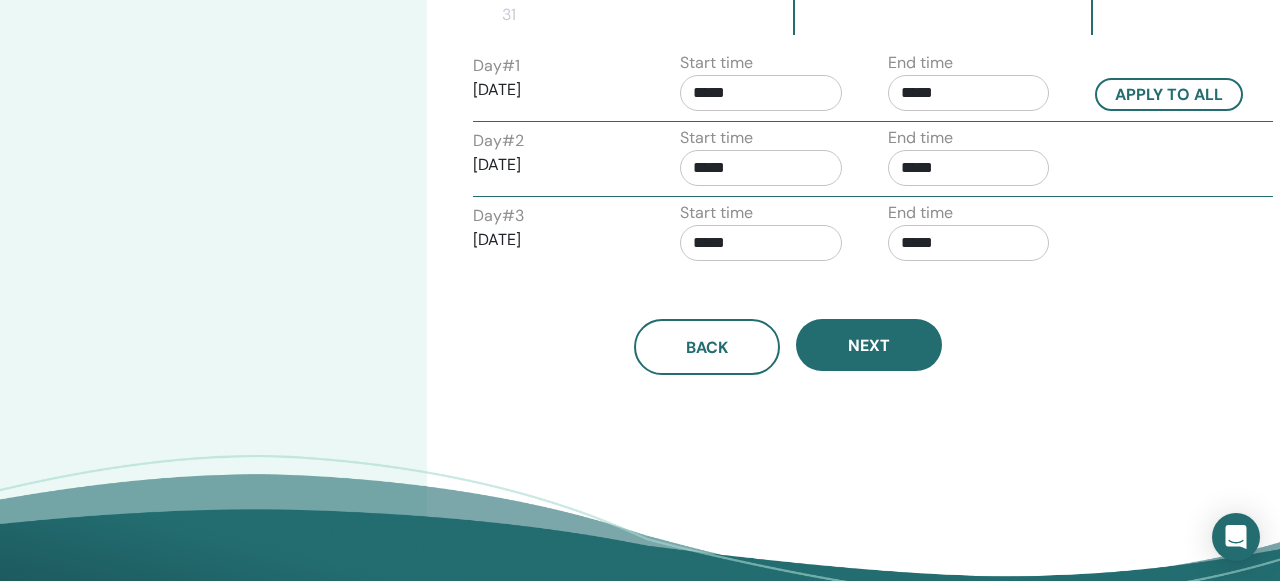scroll, scrollTop: 827, scrollLeft: 0, axis: vertical 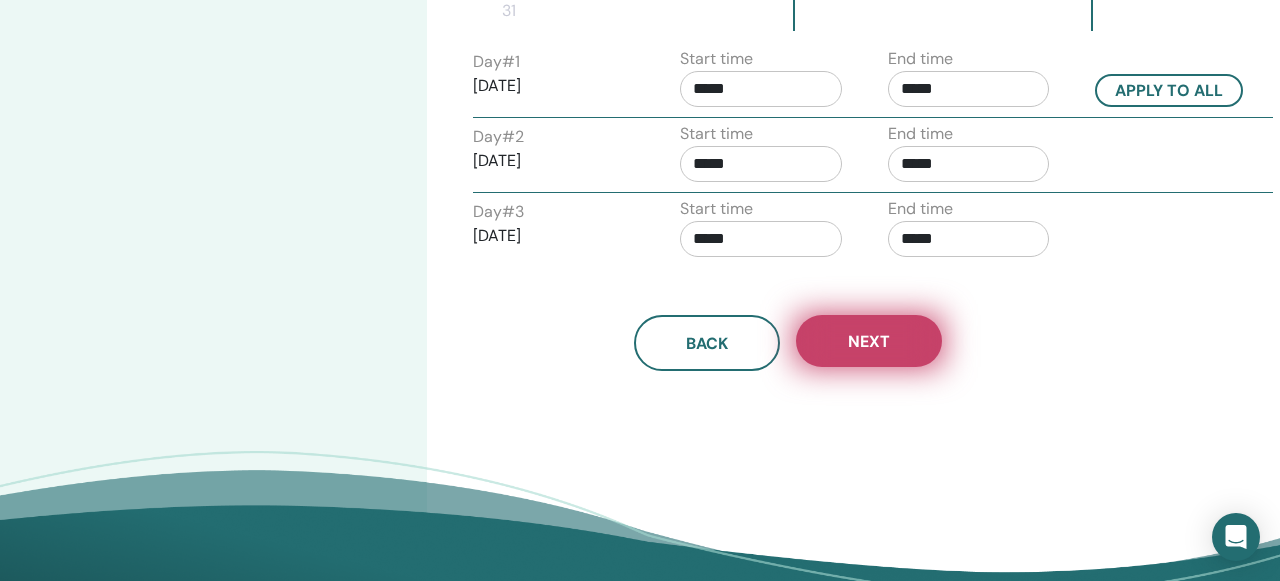 click on "Next" at bounding box center (869, 341) 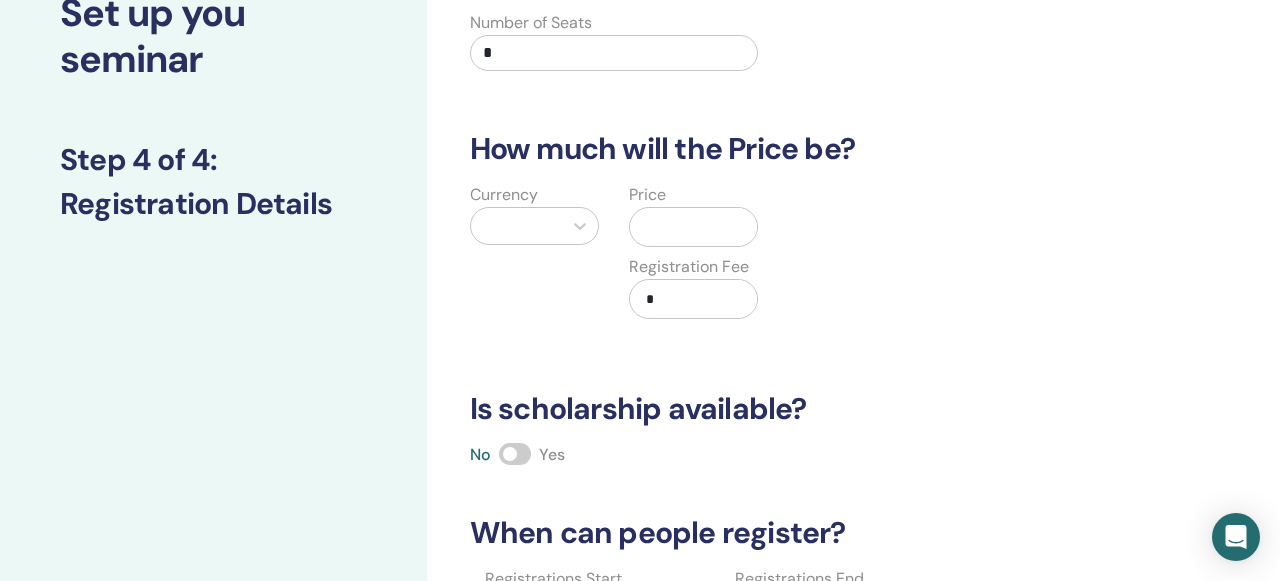 scroll, scrollTop: 88, scrollLeft: 0, axis: vertical 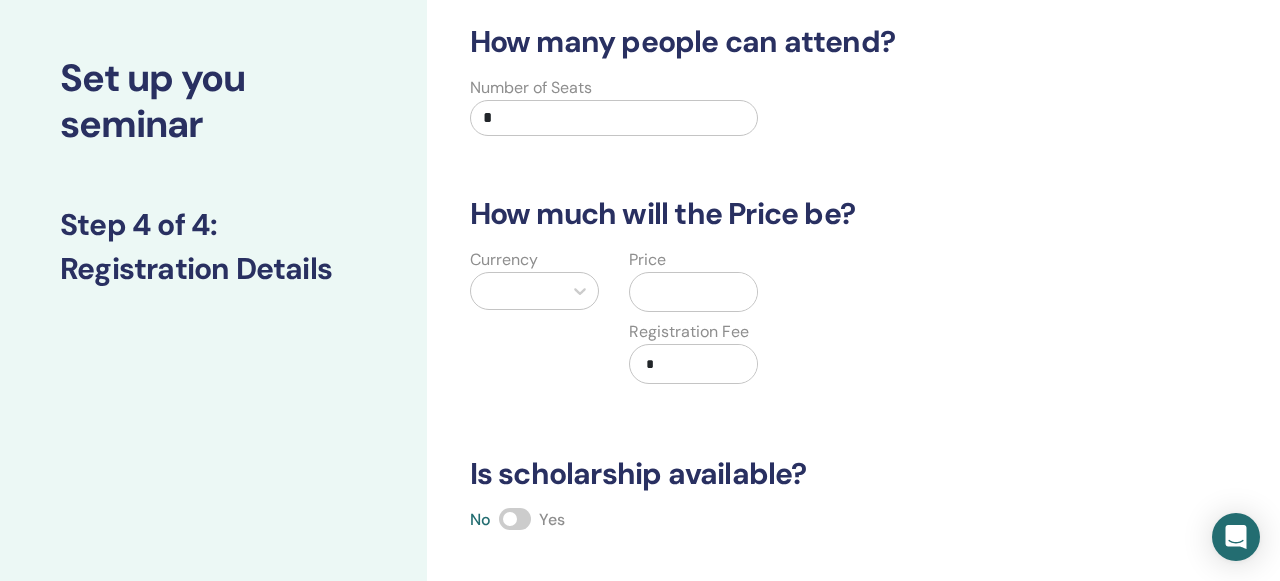 click on "*" at bounding box center (614, 118) 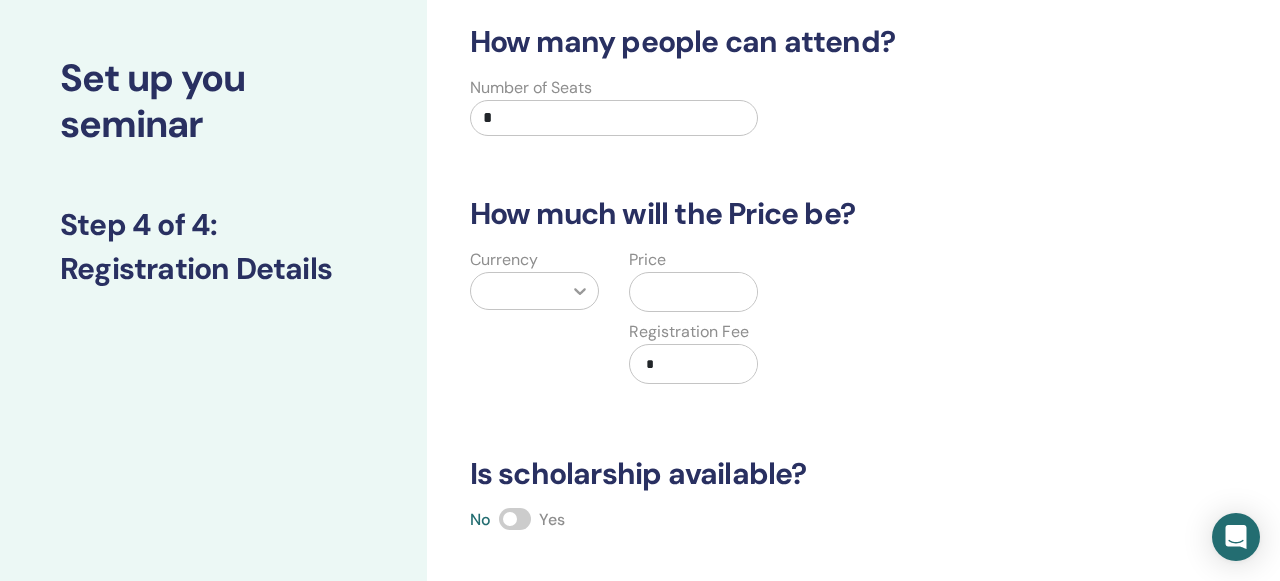 type on "*" 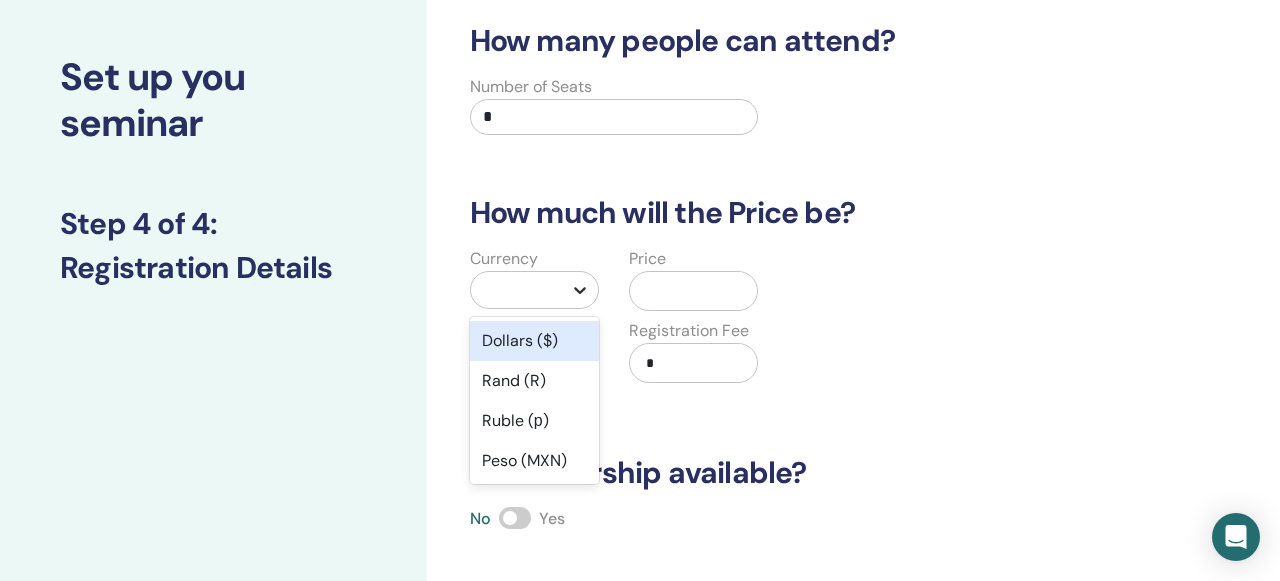 scroll, scrollTop: 133, scrollLeft: 0, axis: vertical 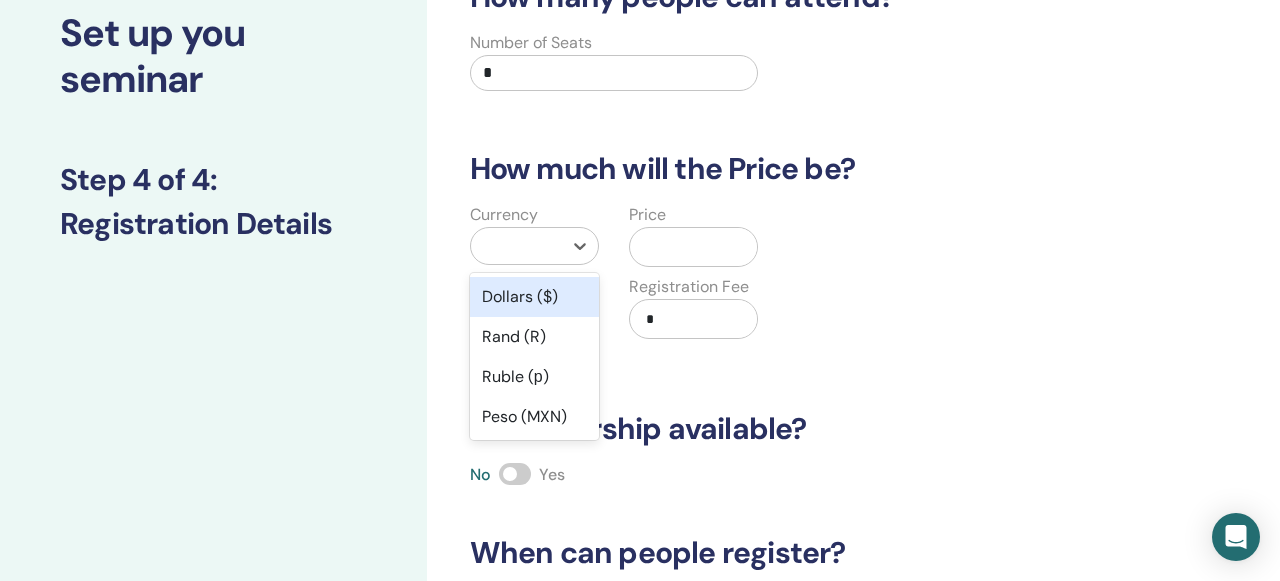 click on "Dollars ($)" at bounding box center [534, 297] 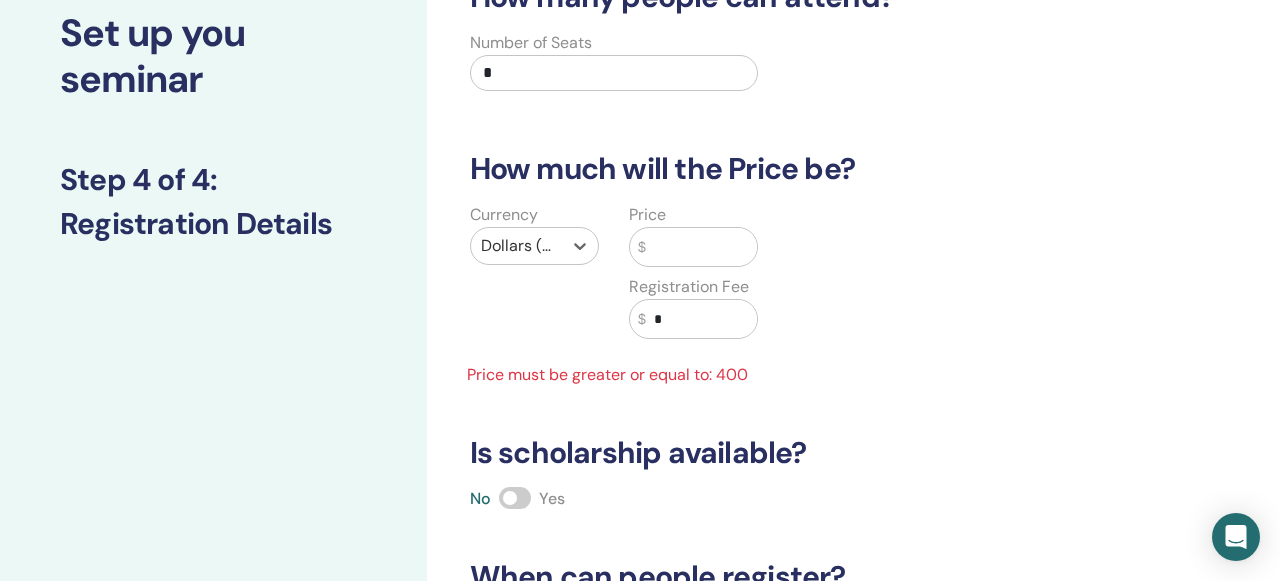 click at bounding box center (702, 247) 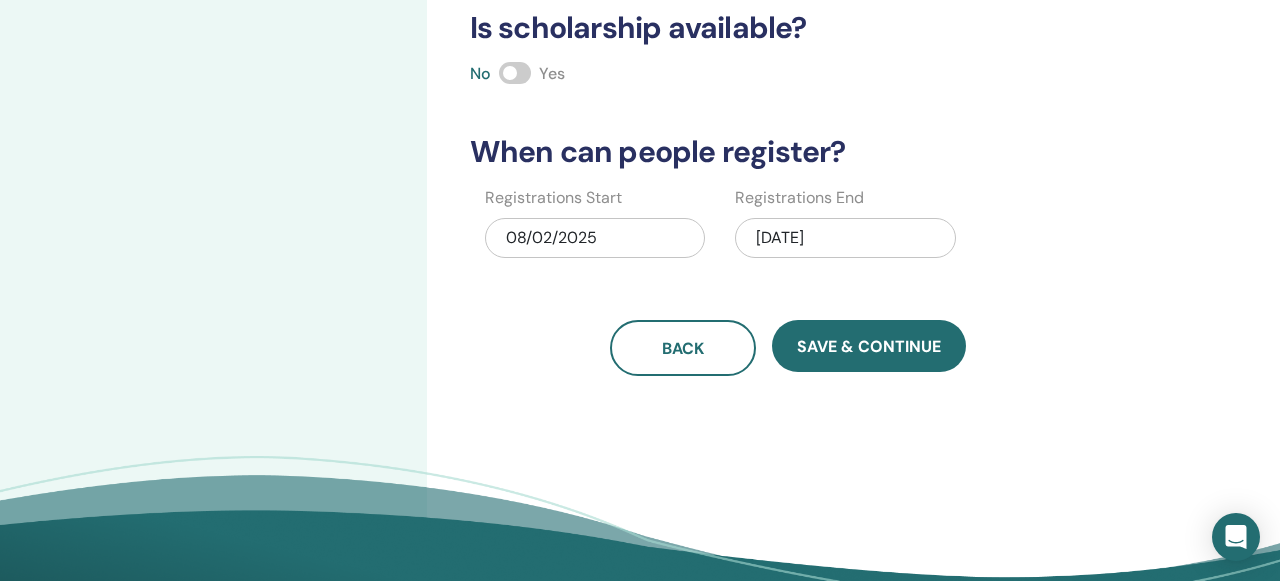 scroll, scrollTop: 535, scrollLeft: 0, axis: vertical 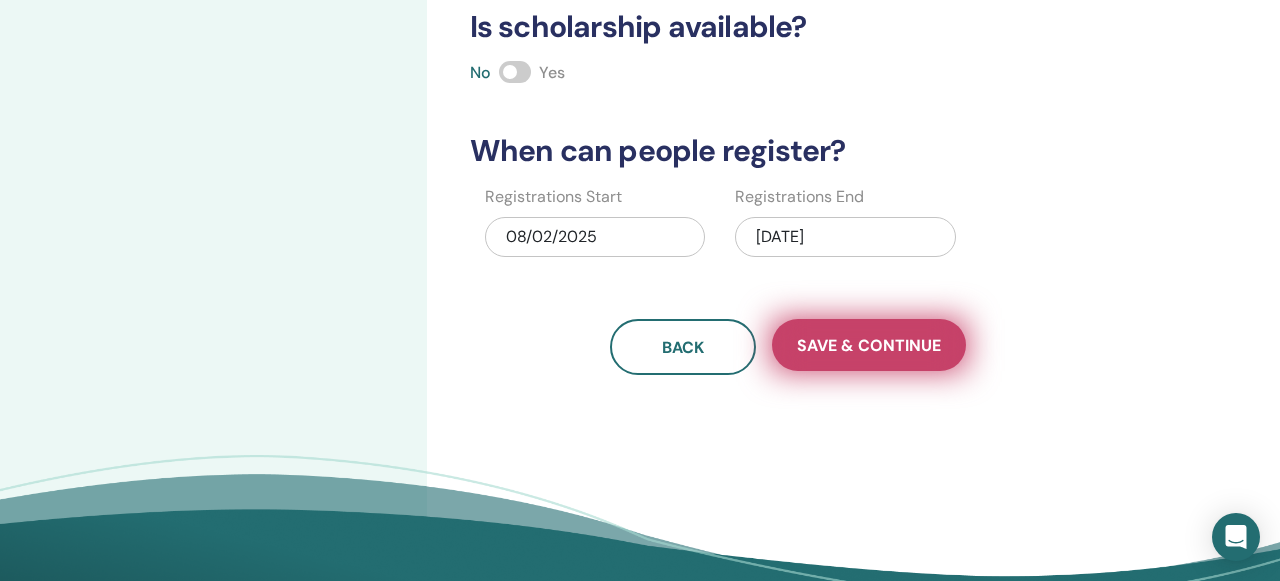 type on "***" 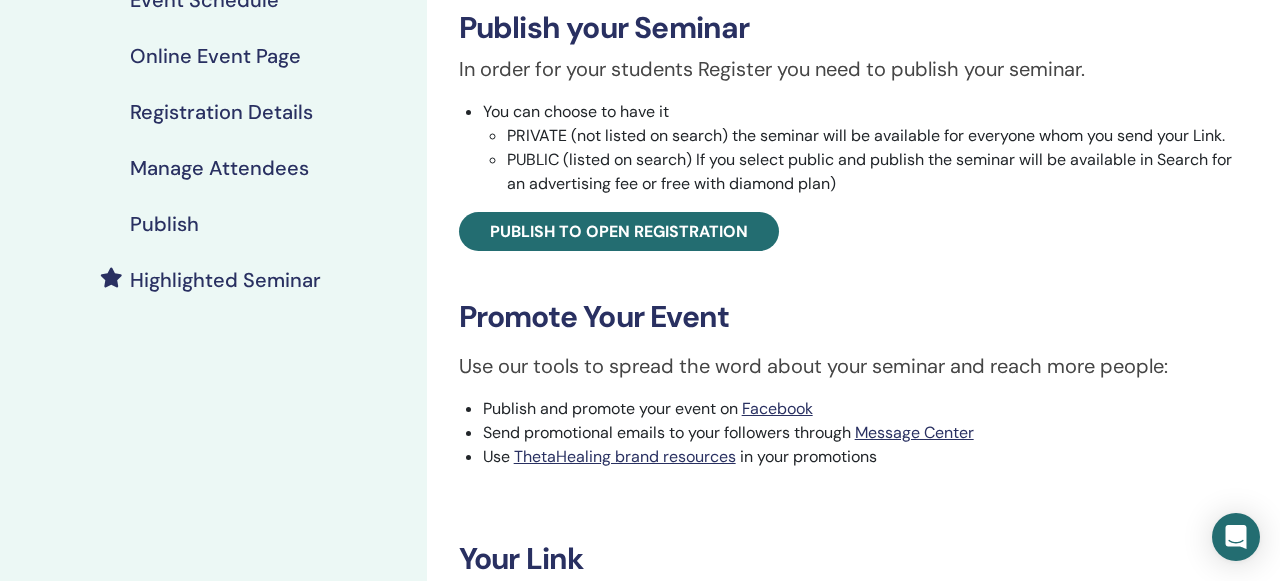 scroll, scrollTop: 326, scrollLeft: 0, axis: vertical 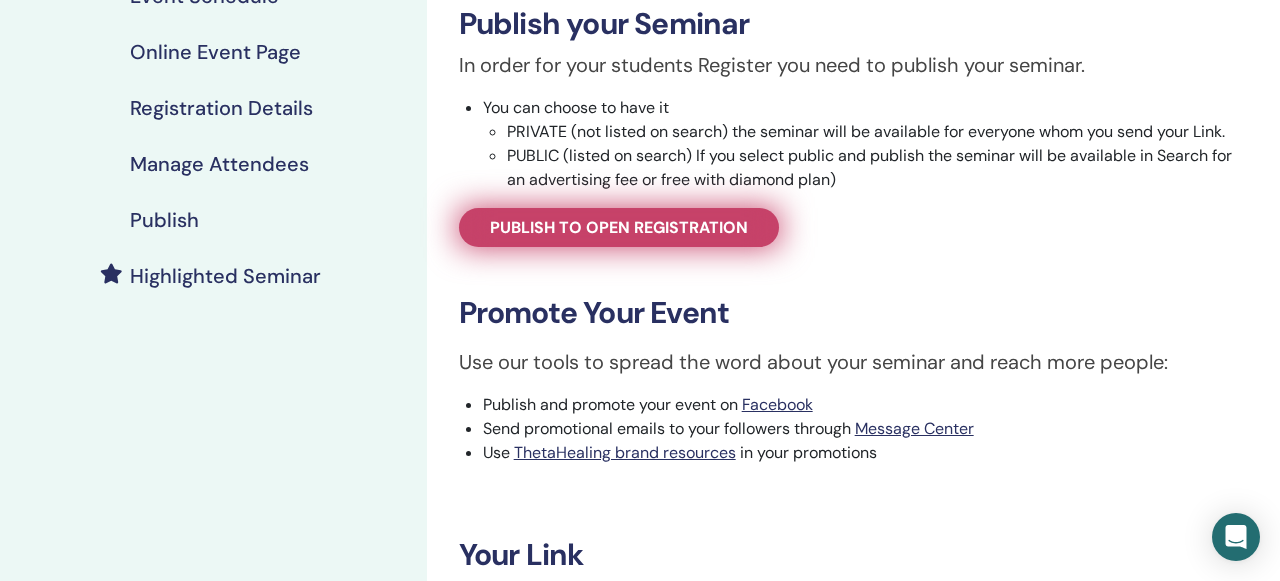 click on "Publish to open registration" at bounding box center (619, 227) 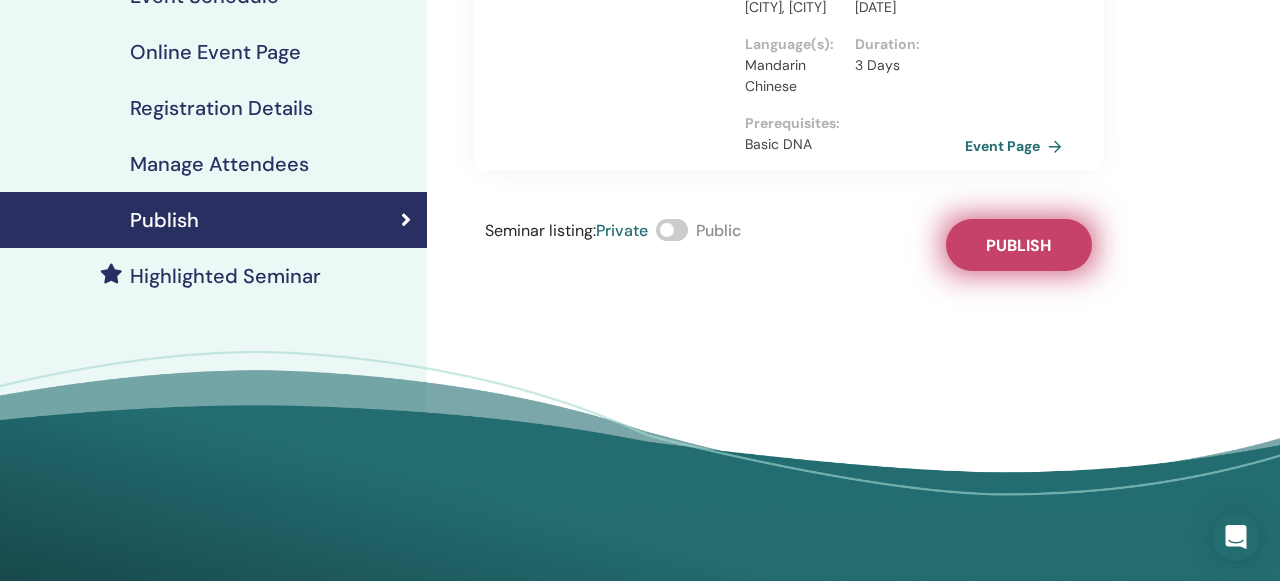 click on "Publish" at bounding box center (1019, 245) 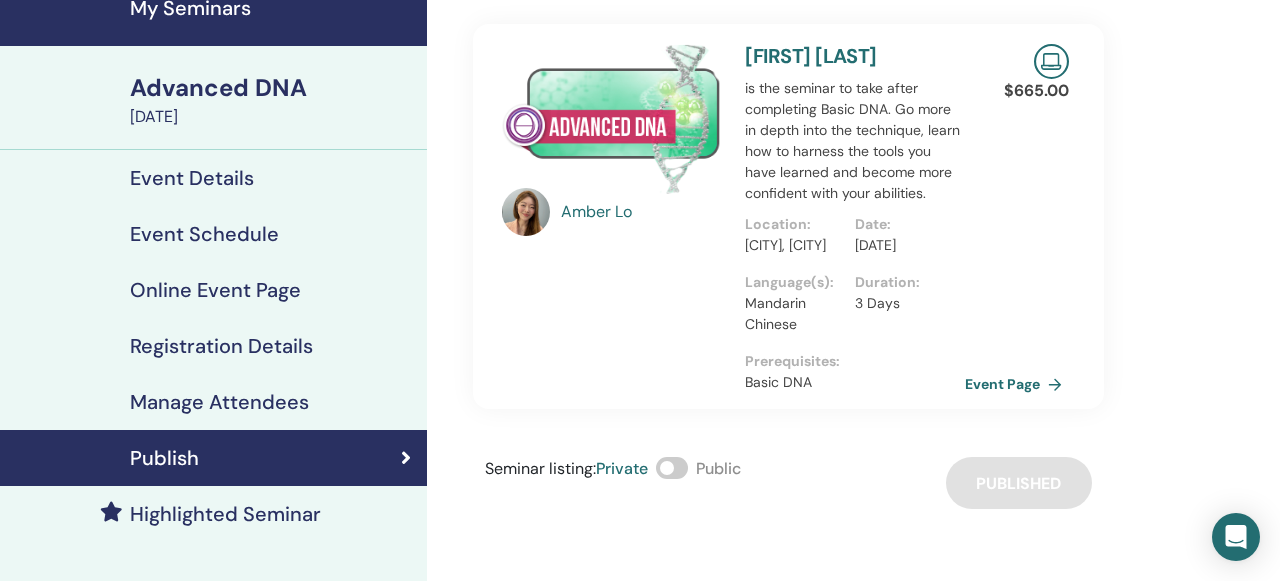 scroll, scrollTop: 87, scrollLeft: 0, axis: vertical 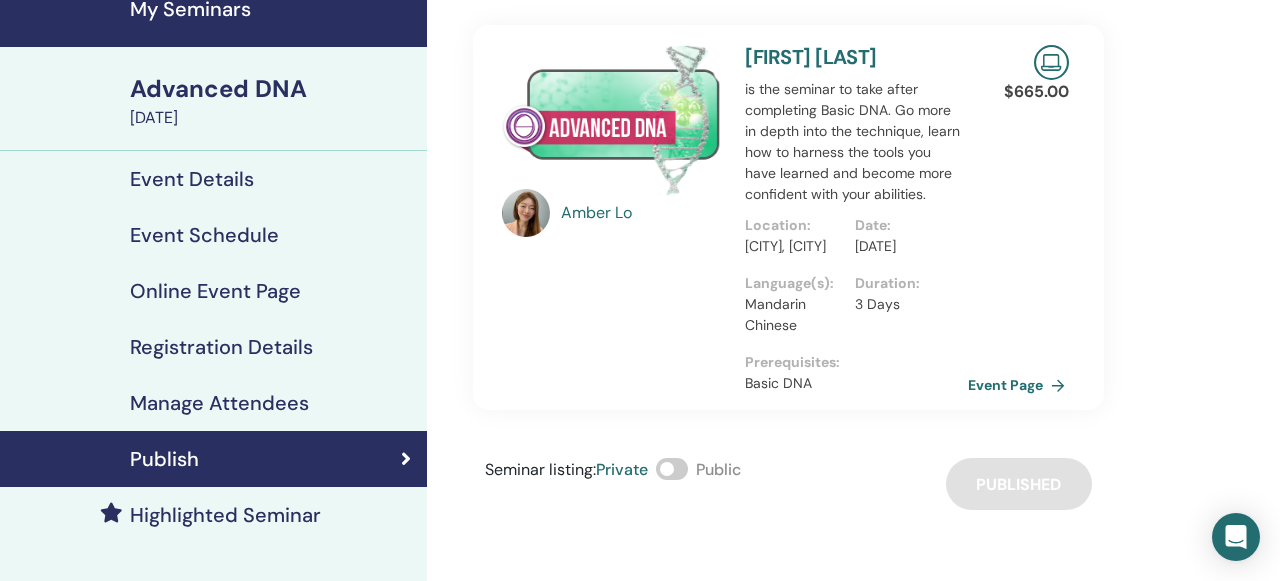 click on "Event Page" at bounding box center [1020, 385] 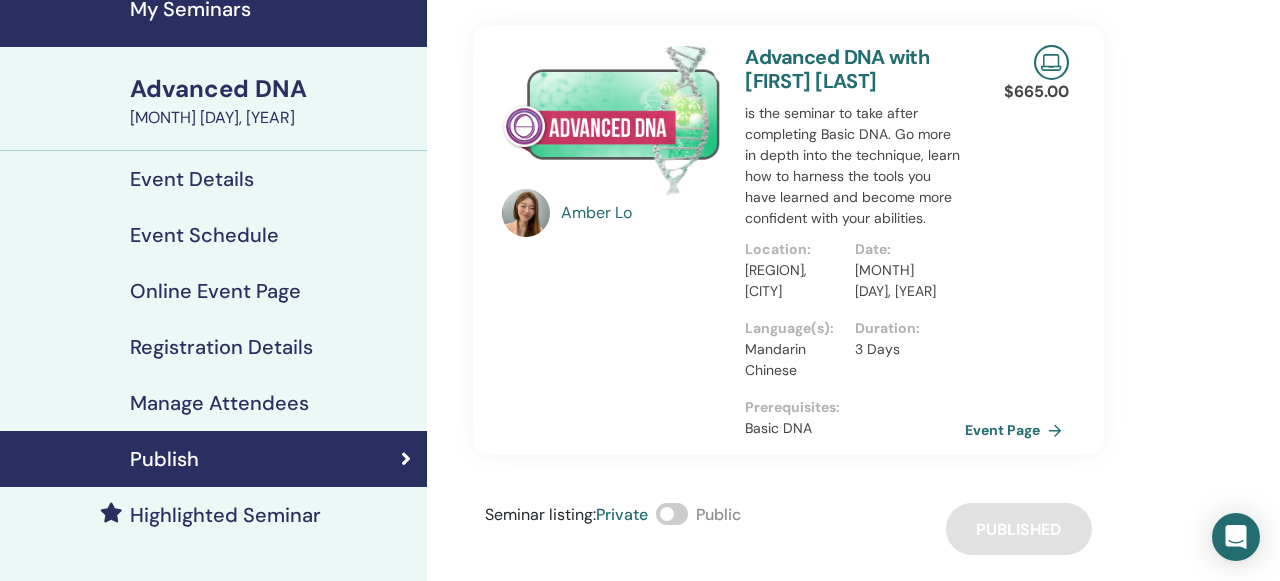 scroll, scrollTop: 0, scrollLeft: 0, axis: both 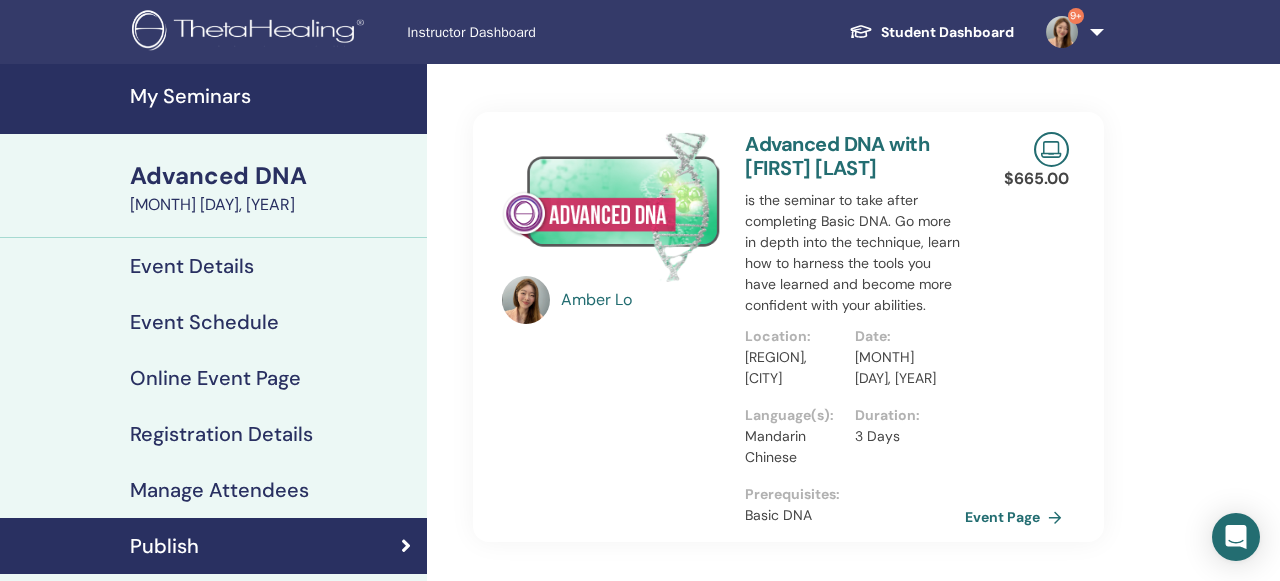 click on "My Seminars" at bounding box center [272, 96] 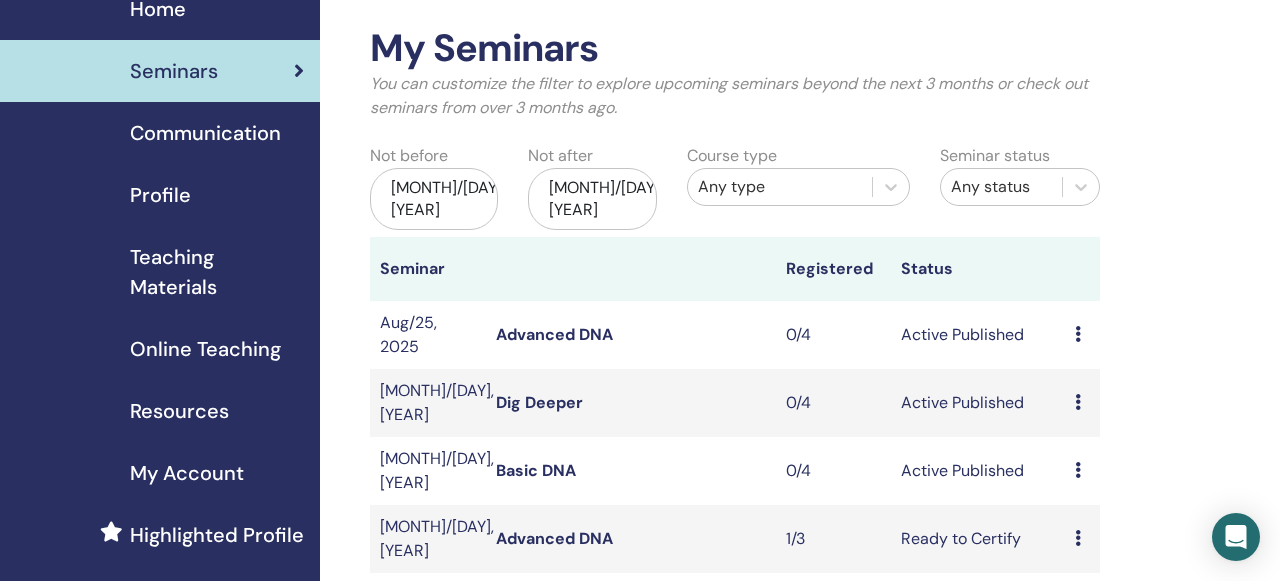scroll, scrollTop: 92, scrollLeft: 0, axis: vertical 